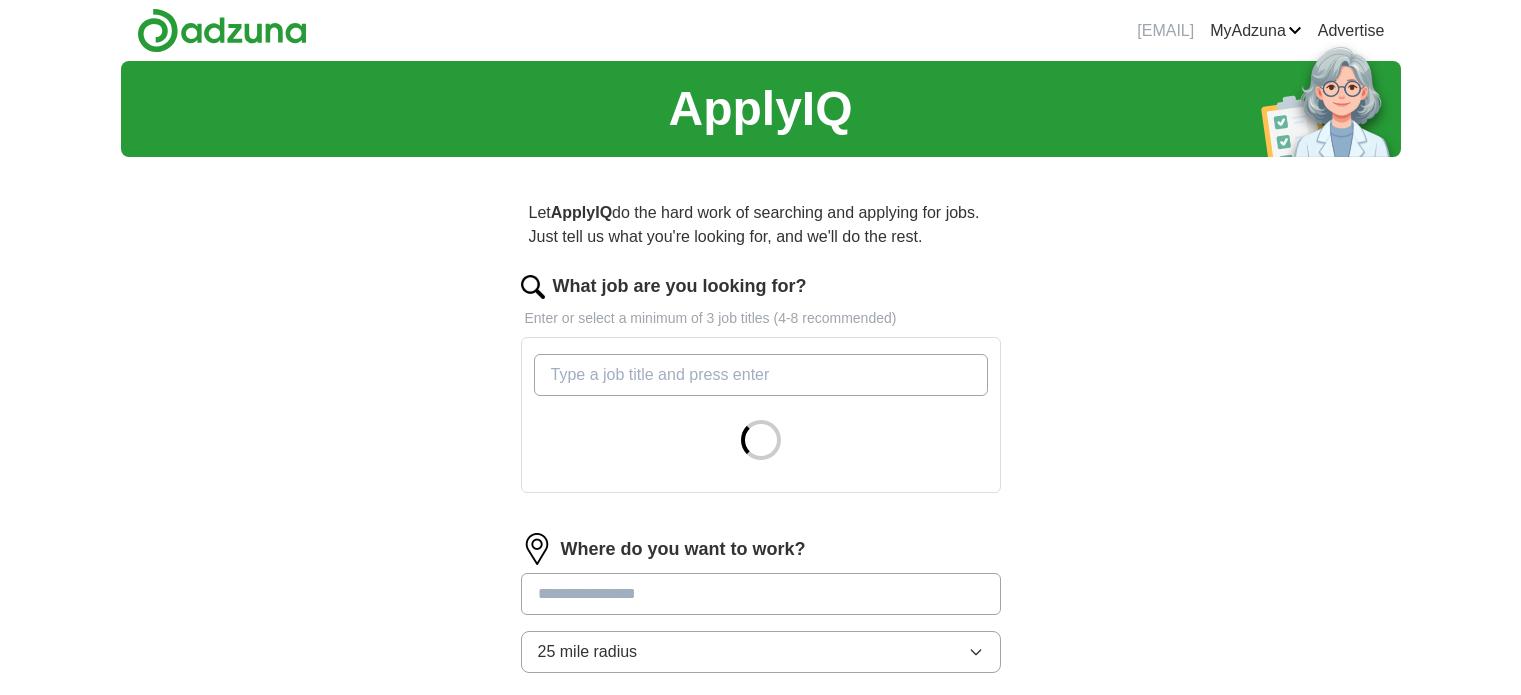 scroll, scrollTop: 0, scrollLeft: 0, axis: both 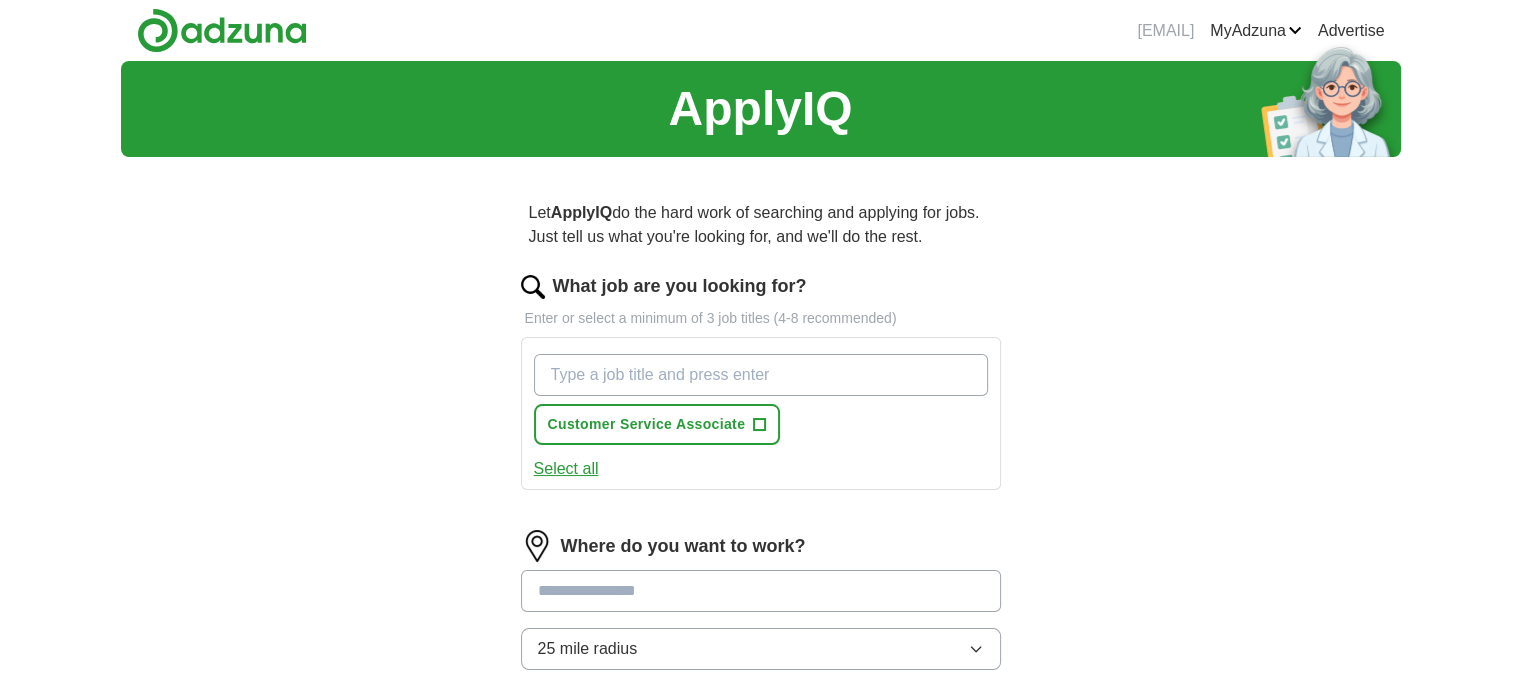 click on "What job are you looking for?" at bounding box center (761, 375) 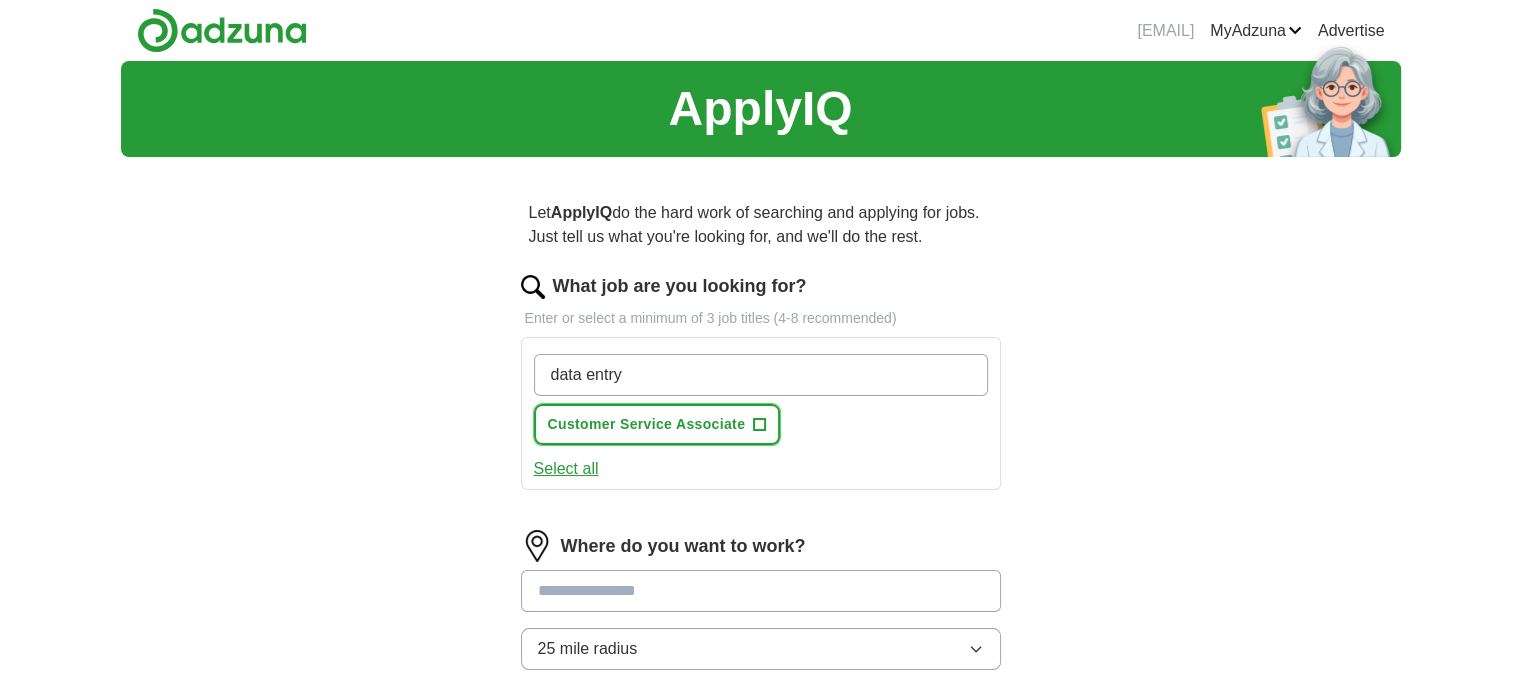 click on "+" at bounding box center [760, 425] 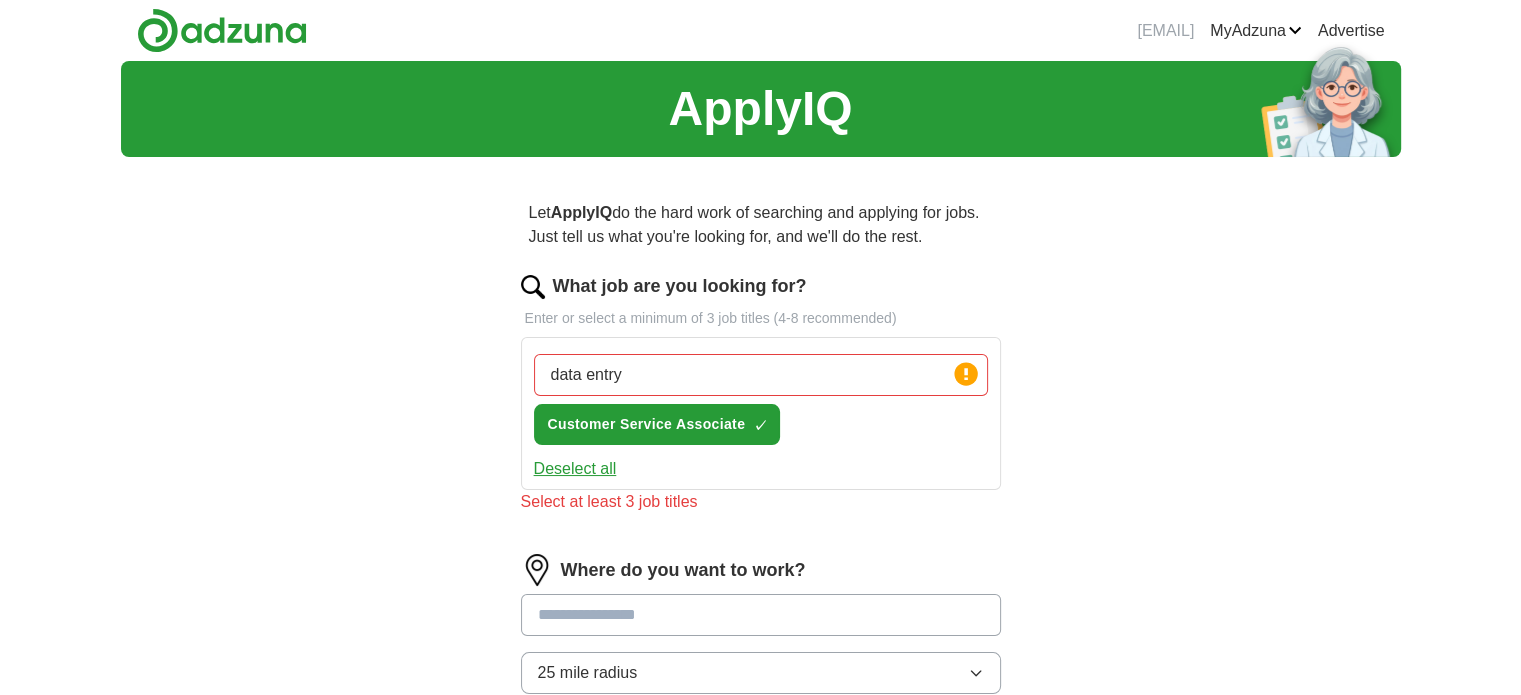 click on "data entry" at bounding box center (761, 375) 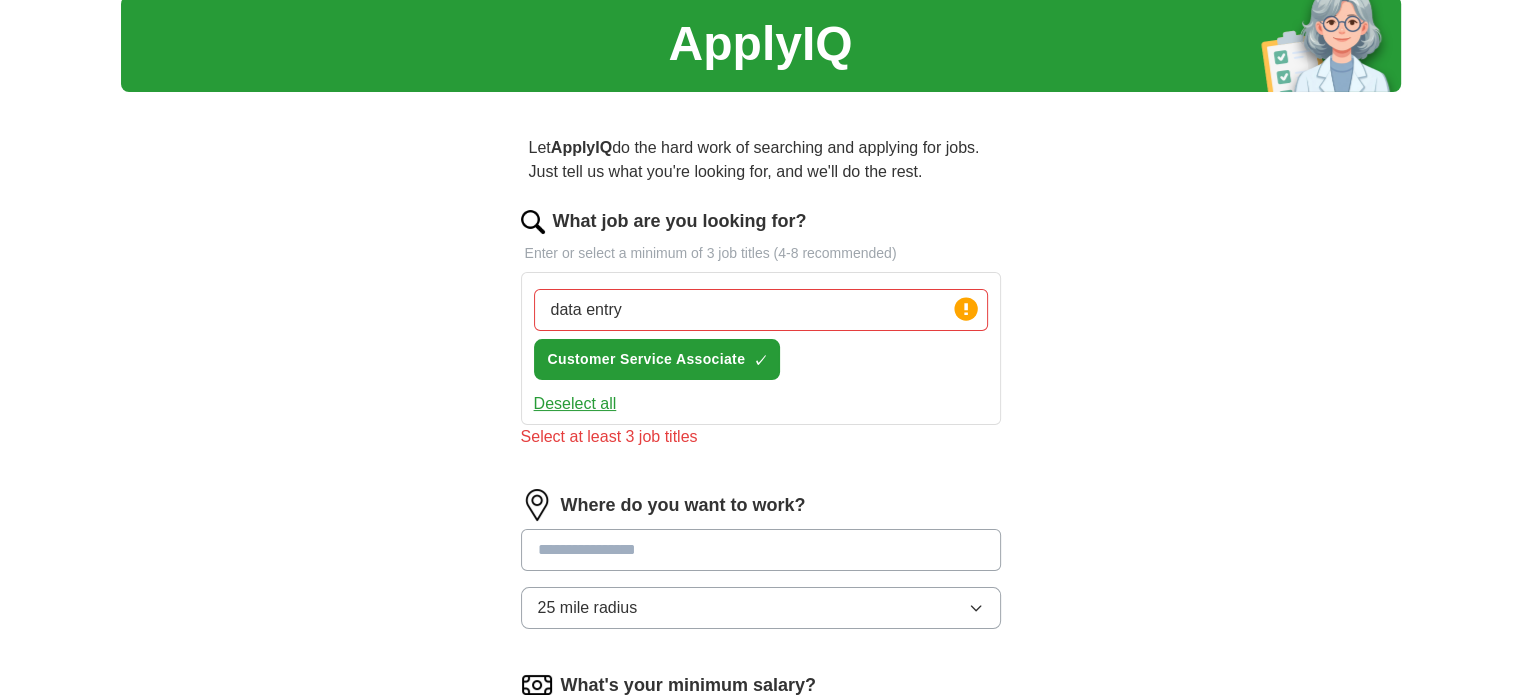 scroll, scrollTop: 100, scrollLeft: 0, axis: vertical 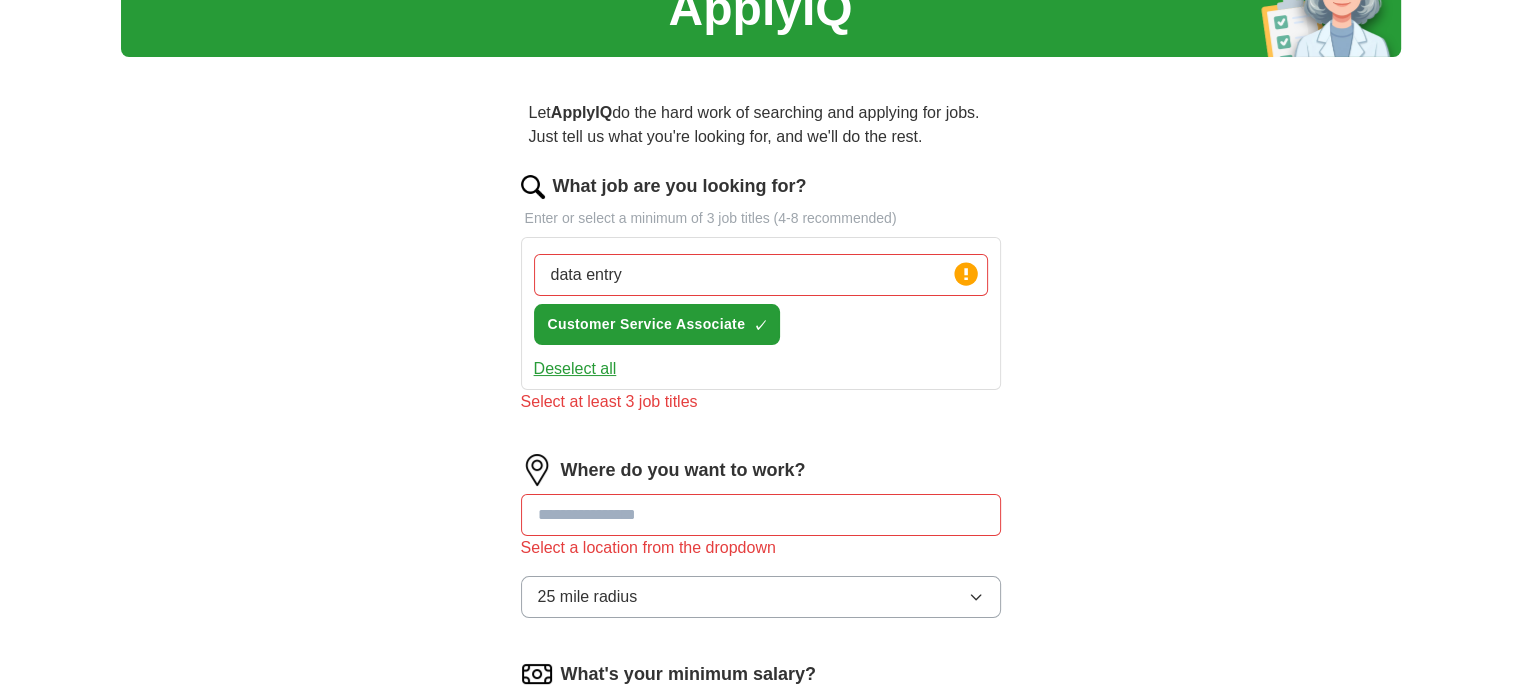 click on "25 mile radius" at bounding box center (761, 597) 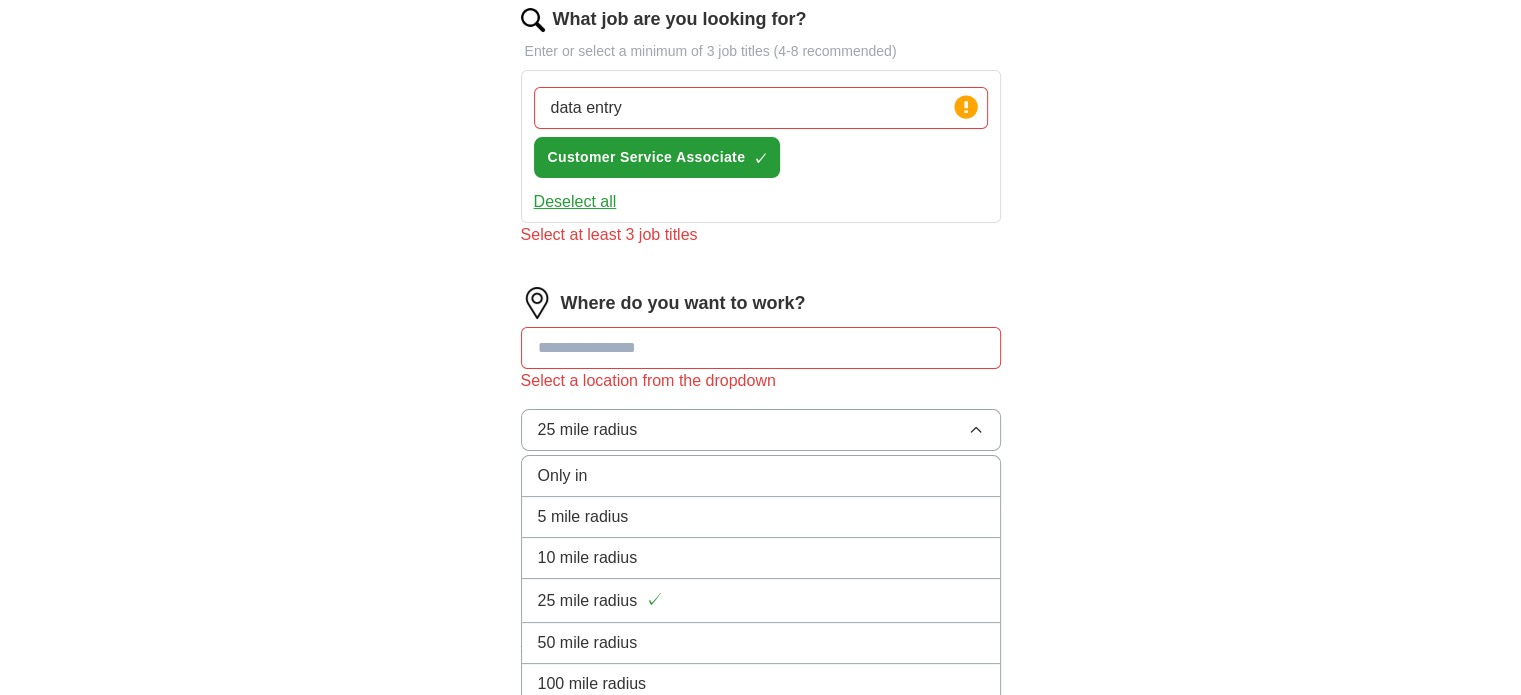 scroll, scrollTop: 300, scrollLeft: 0, axis: vertical 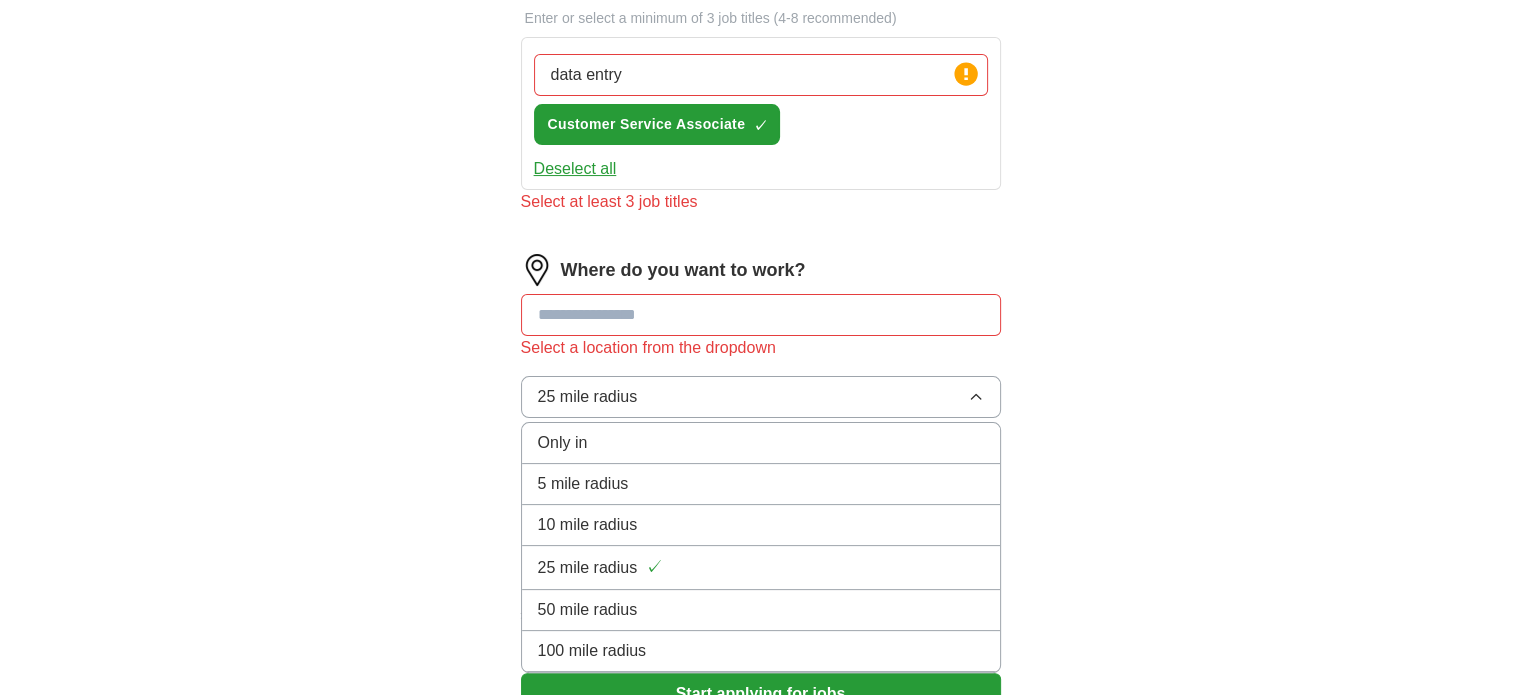 click on "5 mile radius" at bounding box center (761, 484) 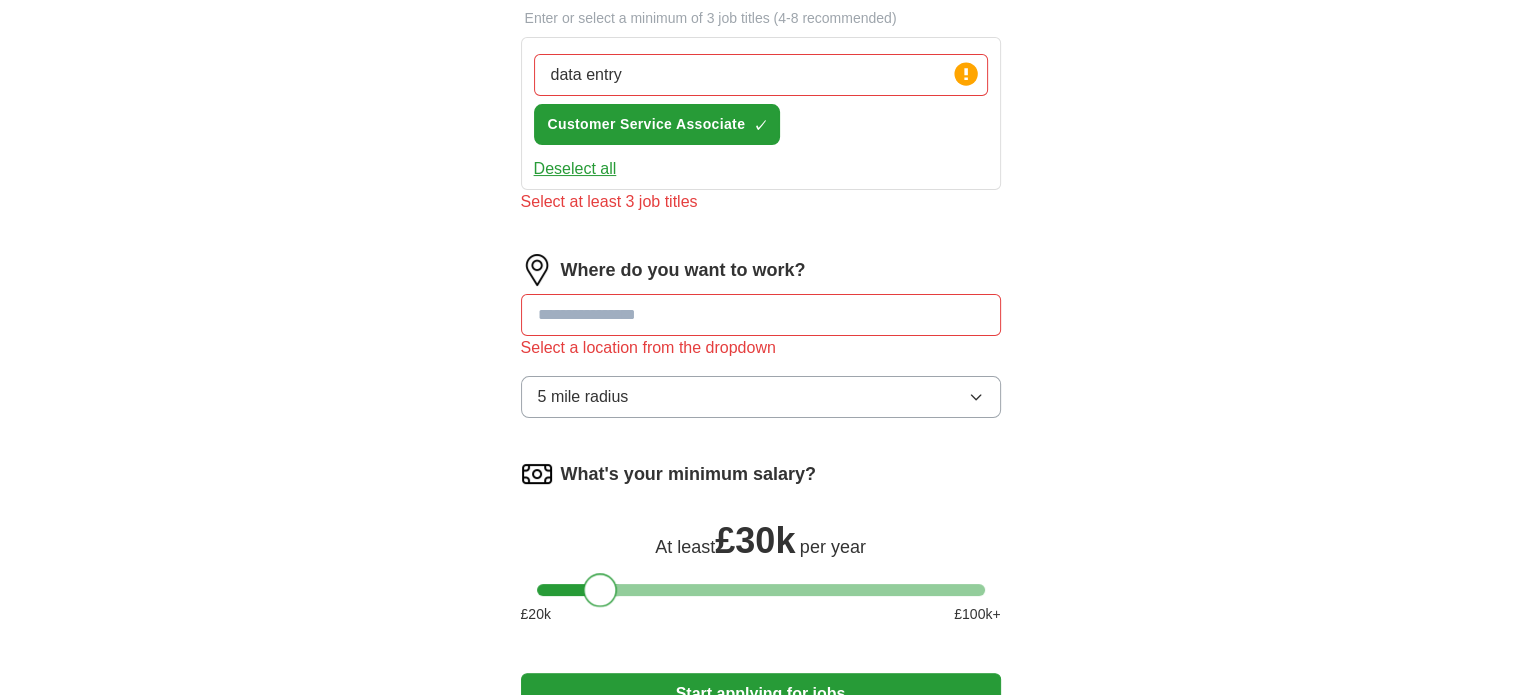 drag, startPoint x: 558, startPoint y: 593, endPoint x: 607, endPoint y: 601, distance: 49.648766 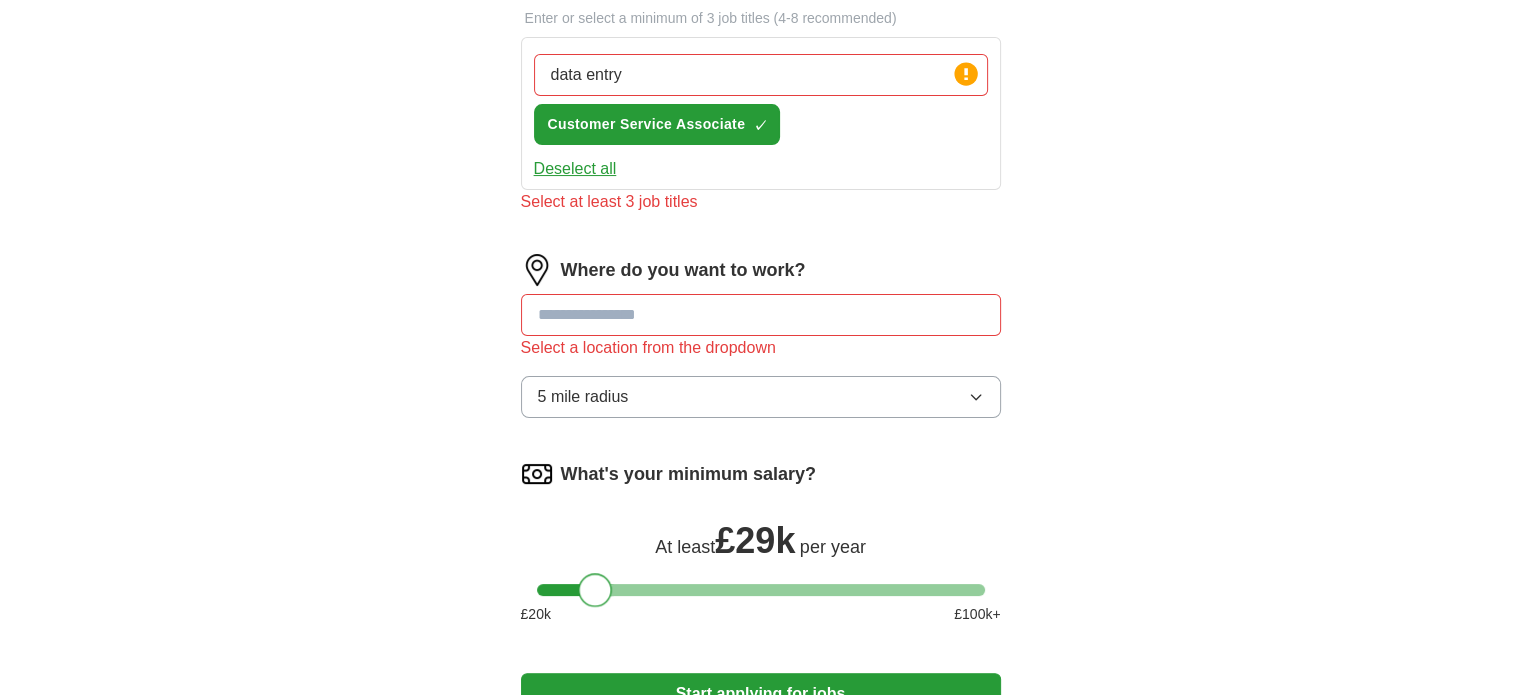 click at bounding box center [595, 590] 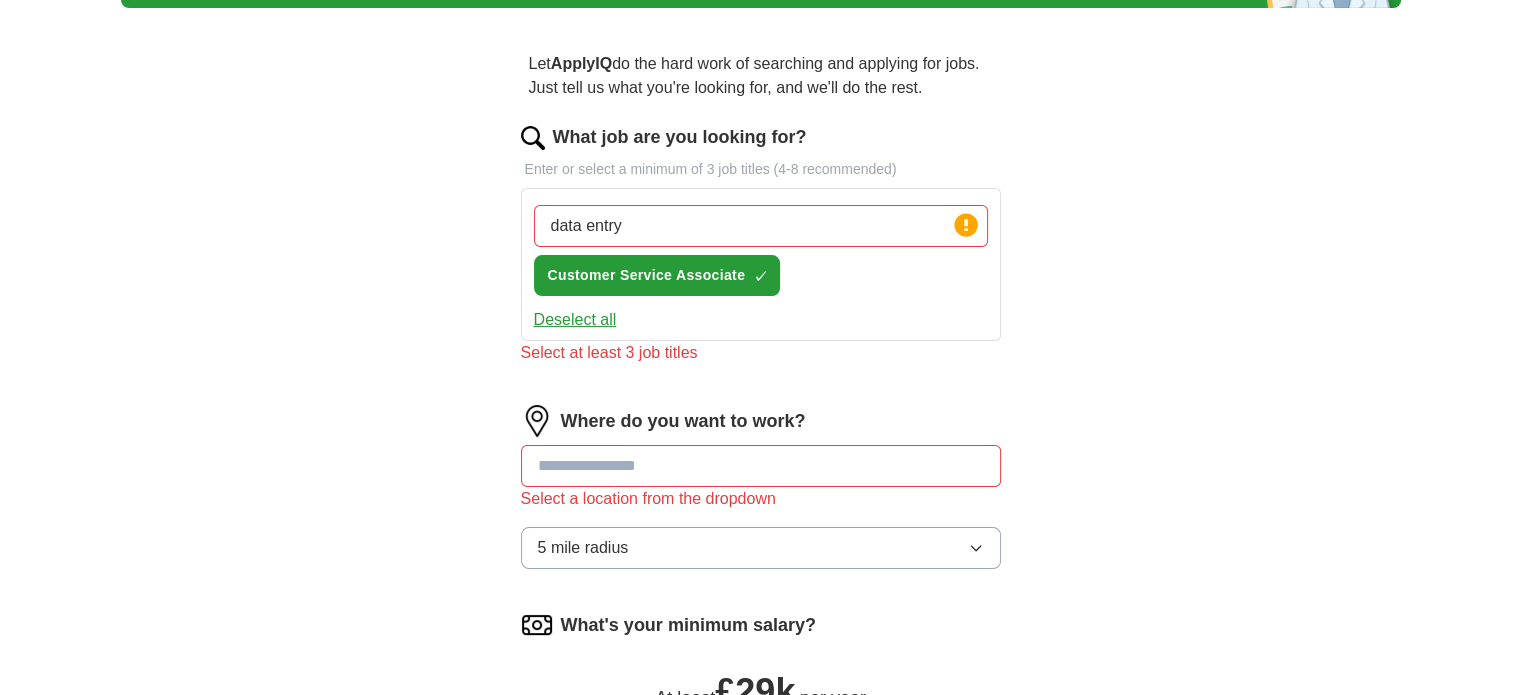 scroll, scrollTop: 93, scrollLeft: 0, axis: vertical 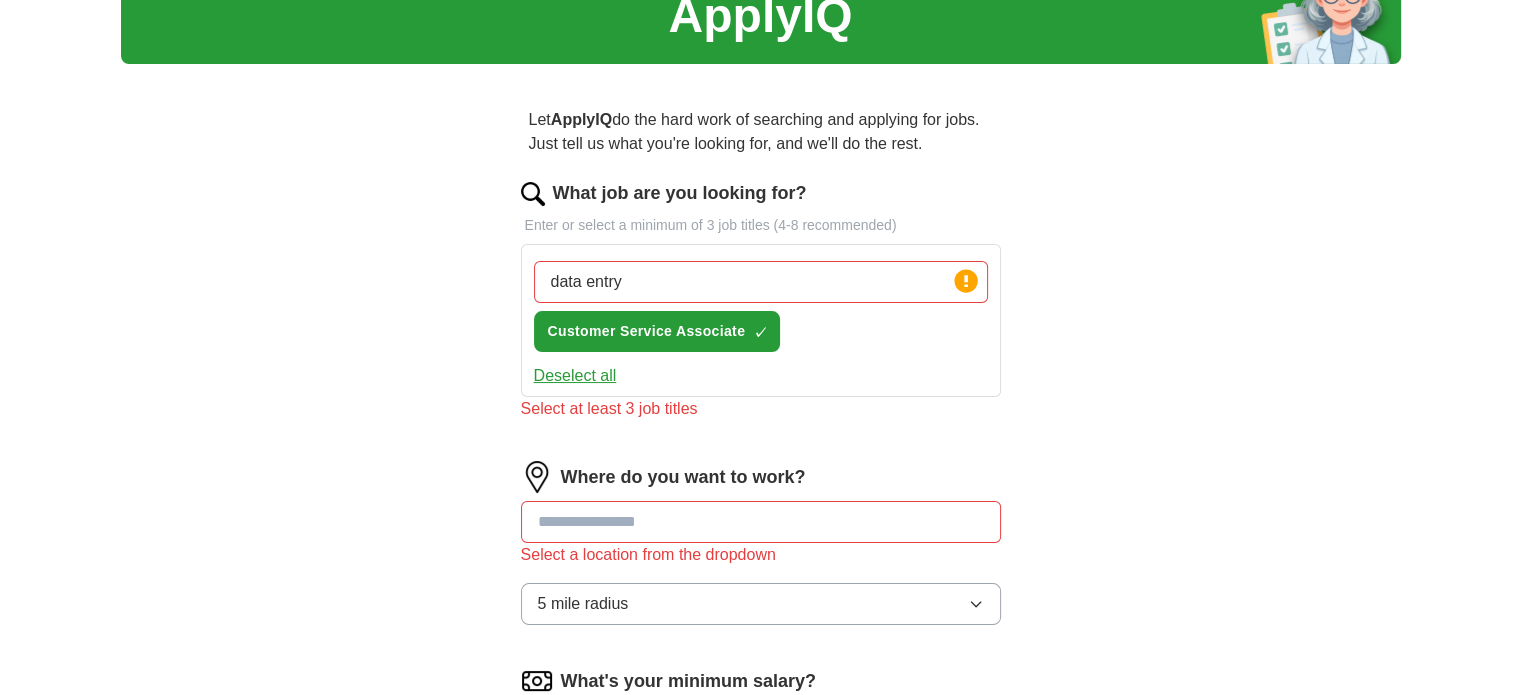 click on "data entry" at bounding box center [761, 282] 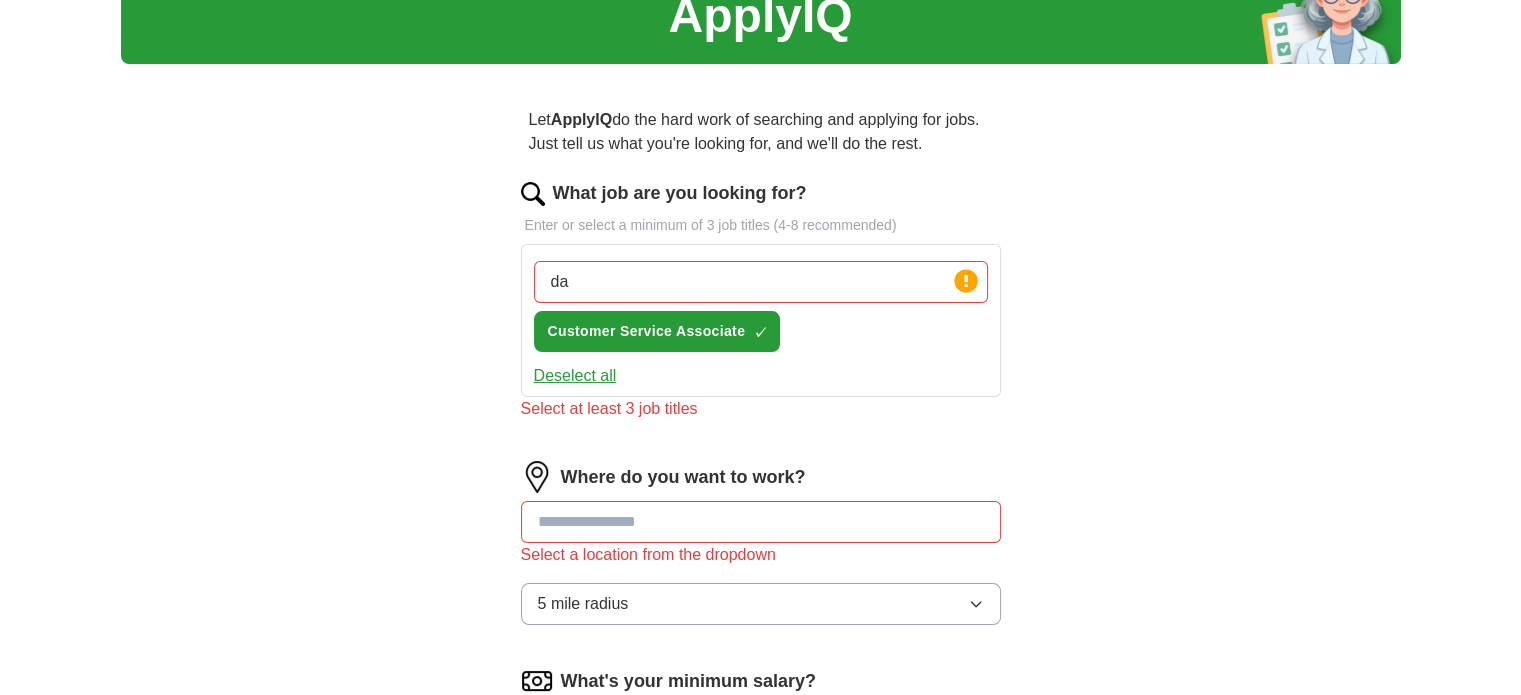 type on "d" 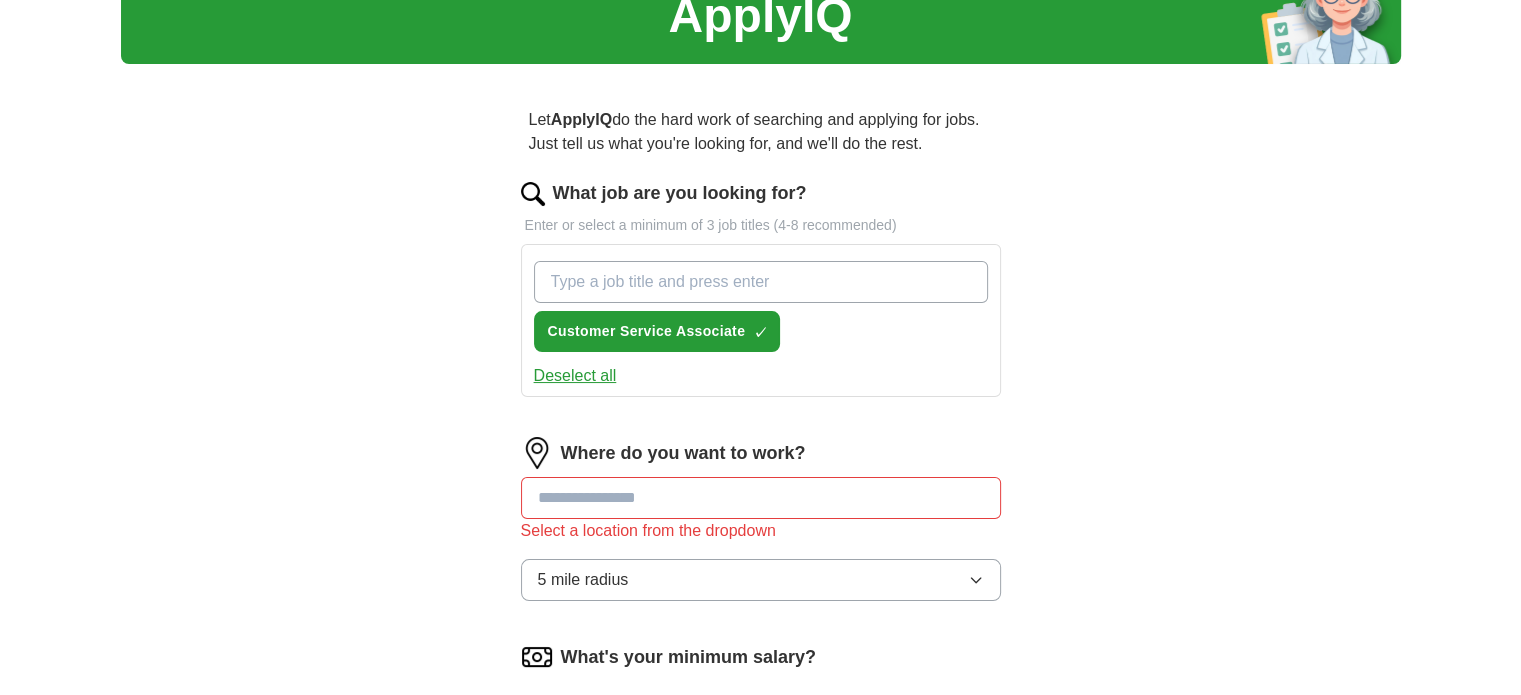 click on "Start applying for jobs" at bounding box center [761, 877] 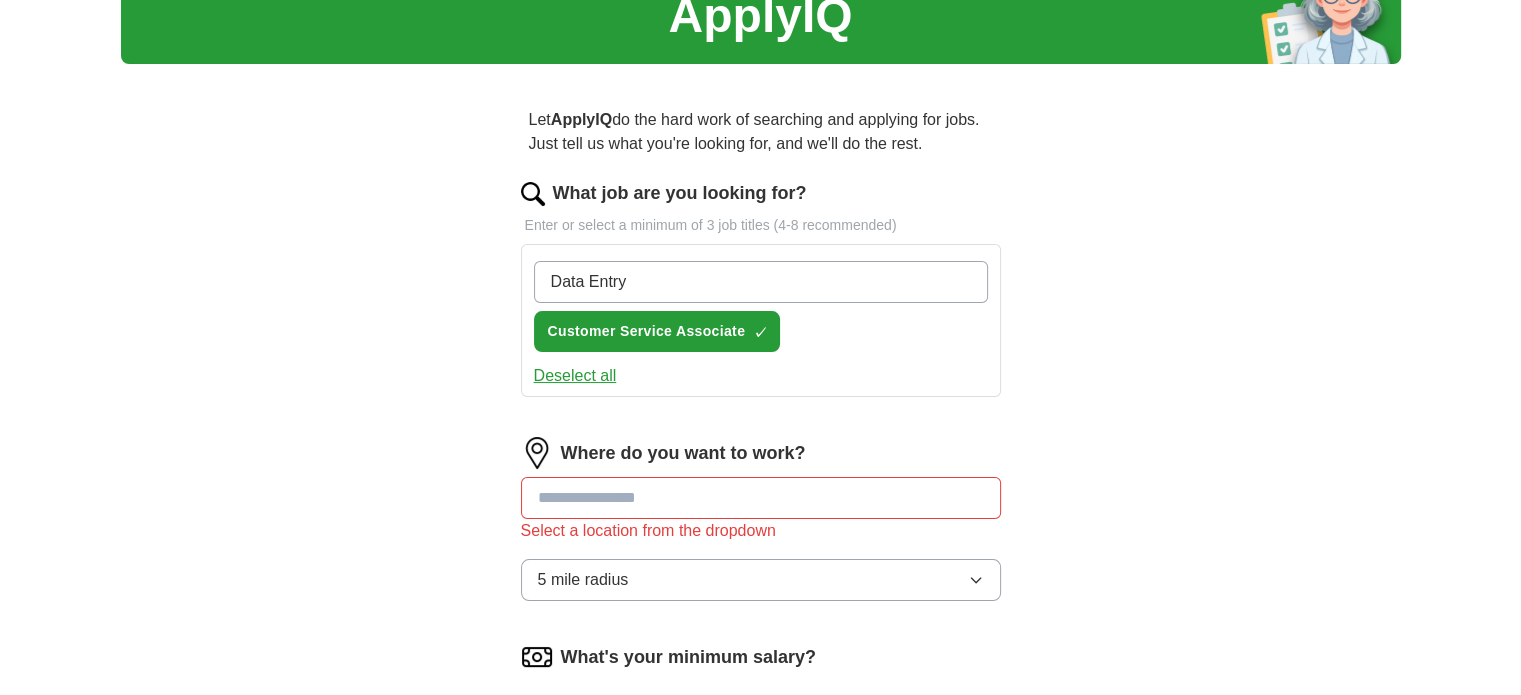 type on "Data Entry" 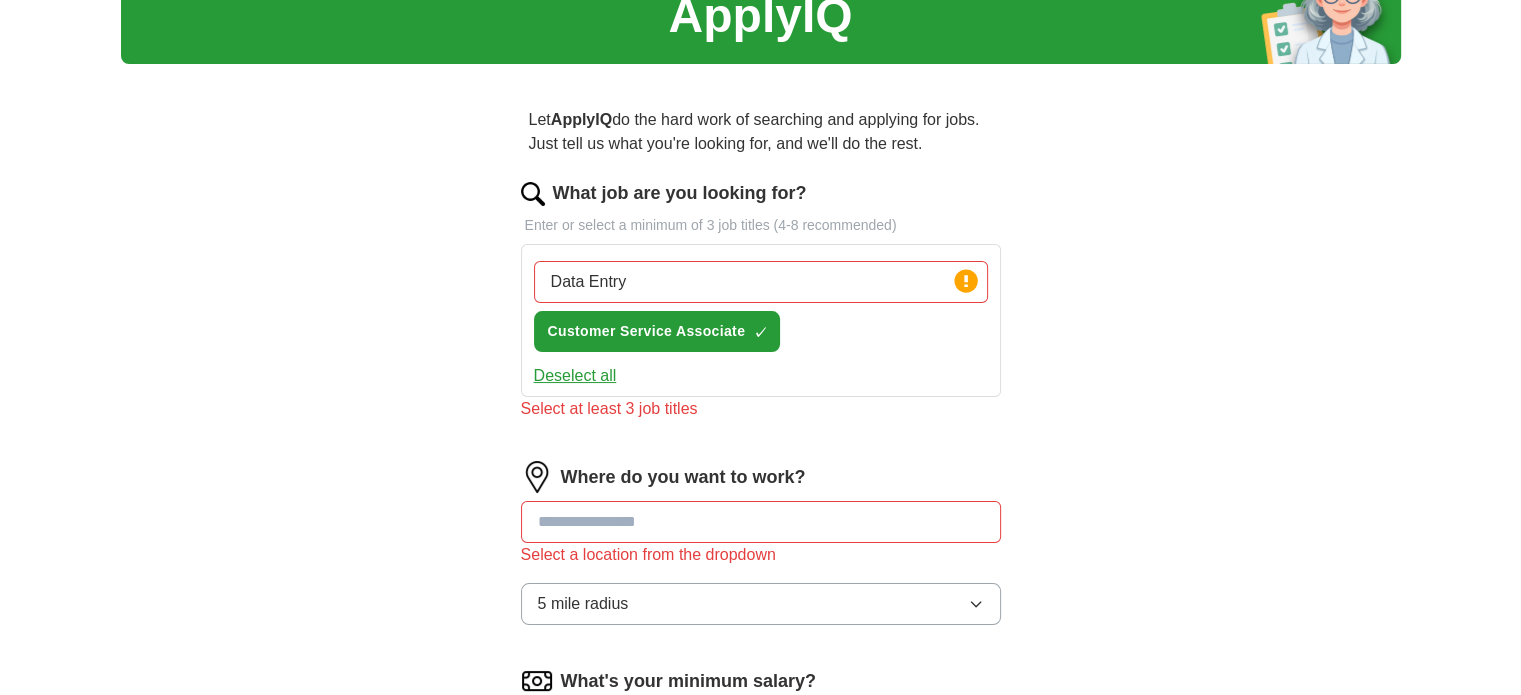 click on "Deselect all" at bounding box center (761, 376) 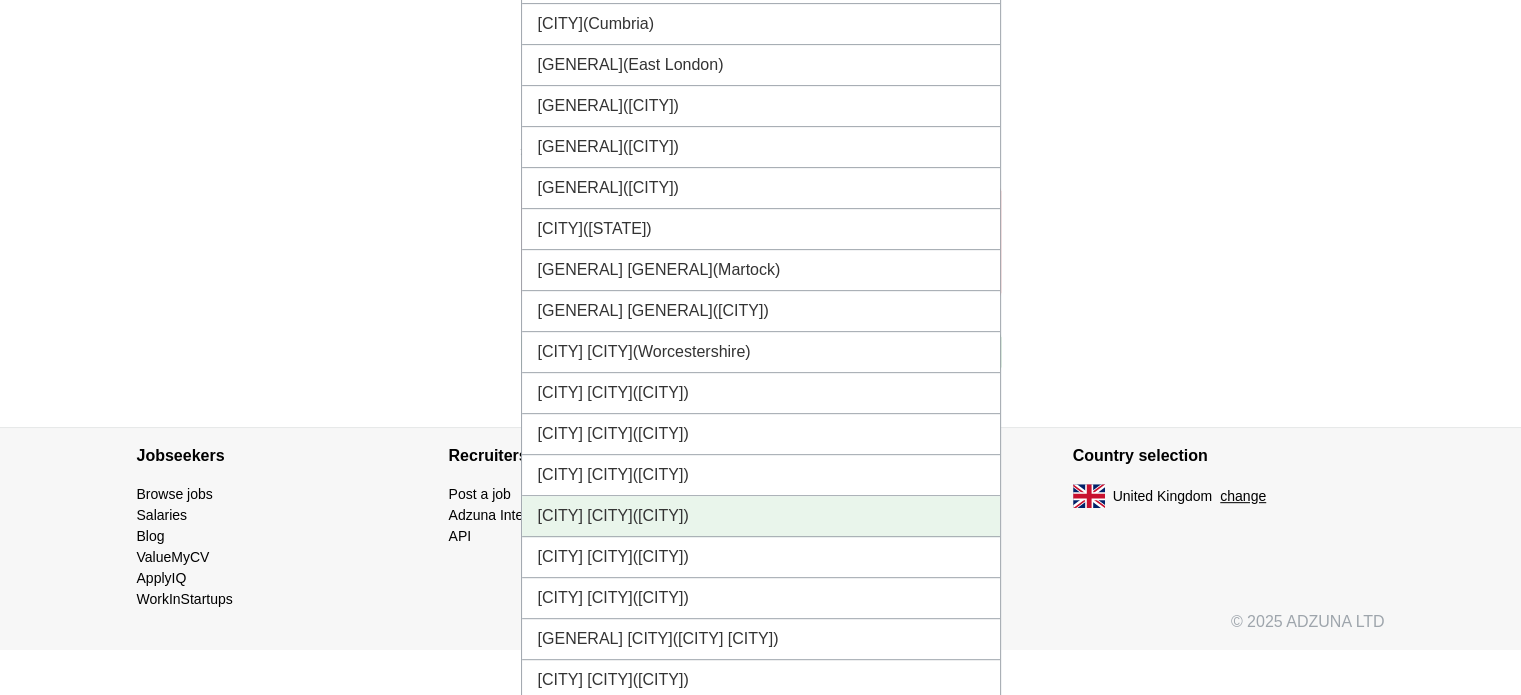 scroll, scrollTop: 0, scrollLeft: 0, axis: both 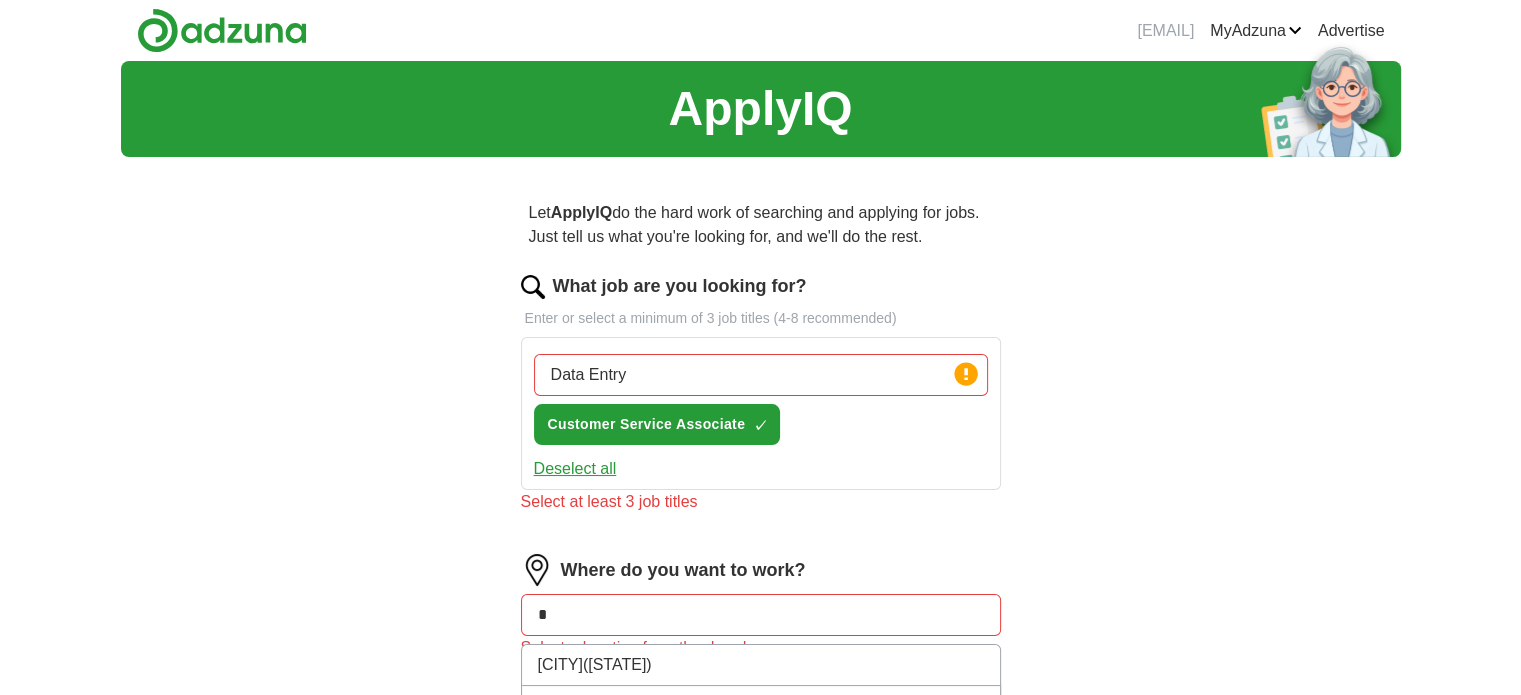 type on "*" 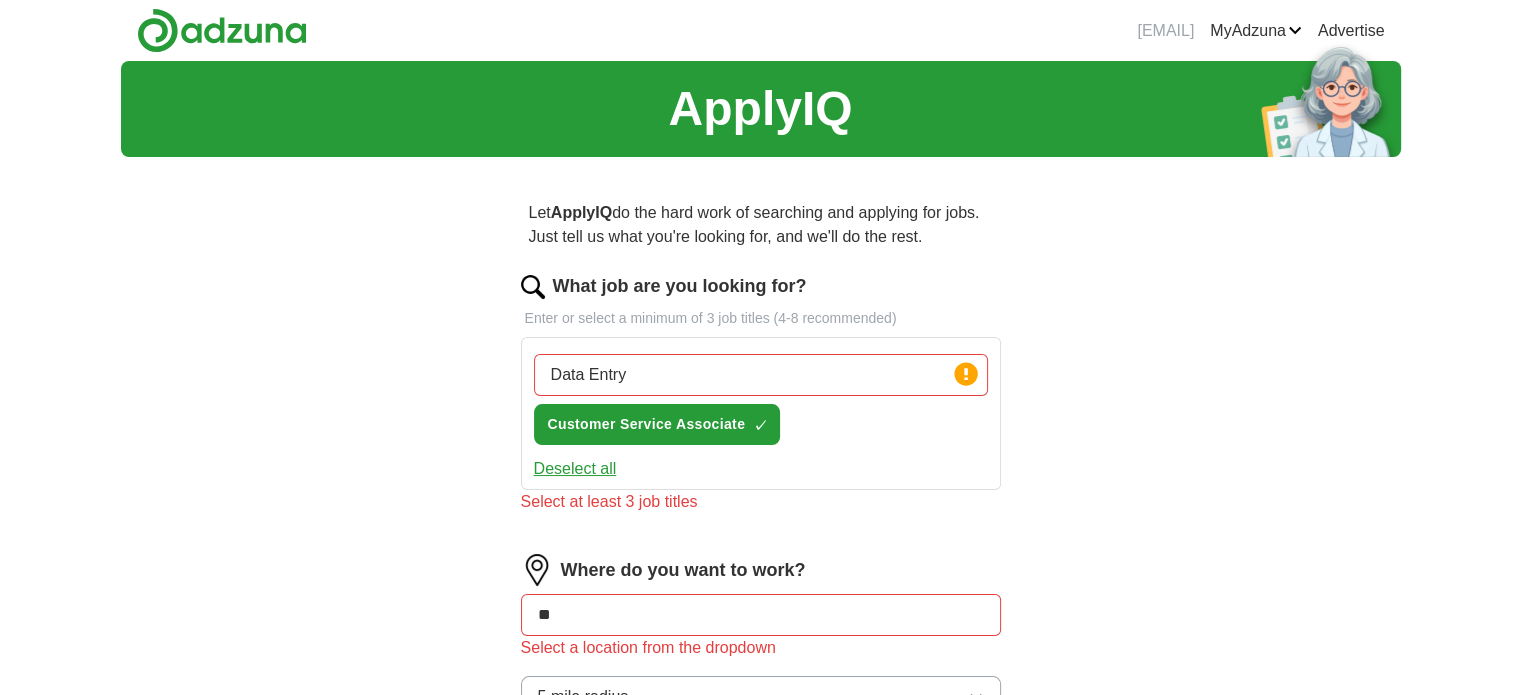 type on "***" 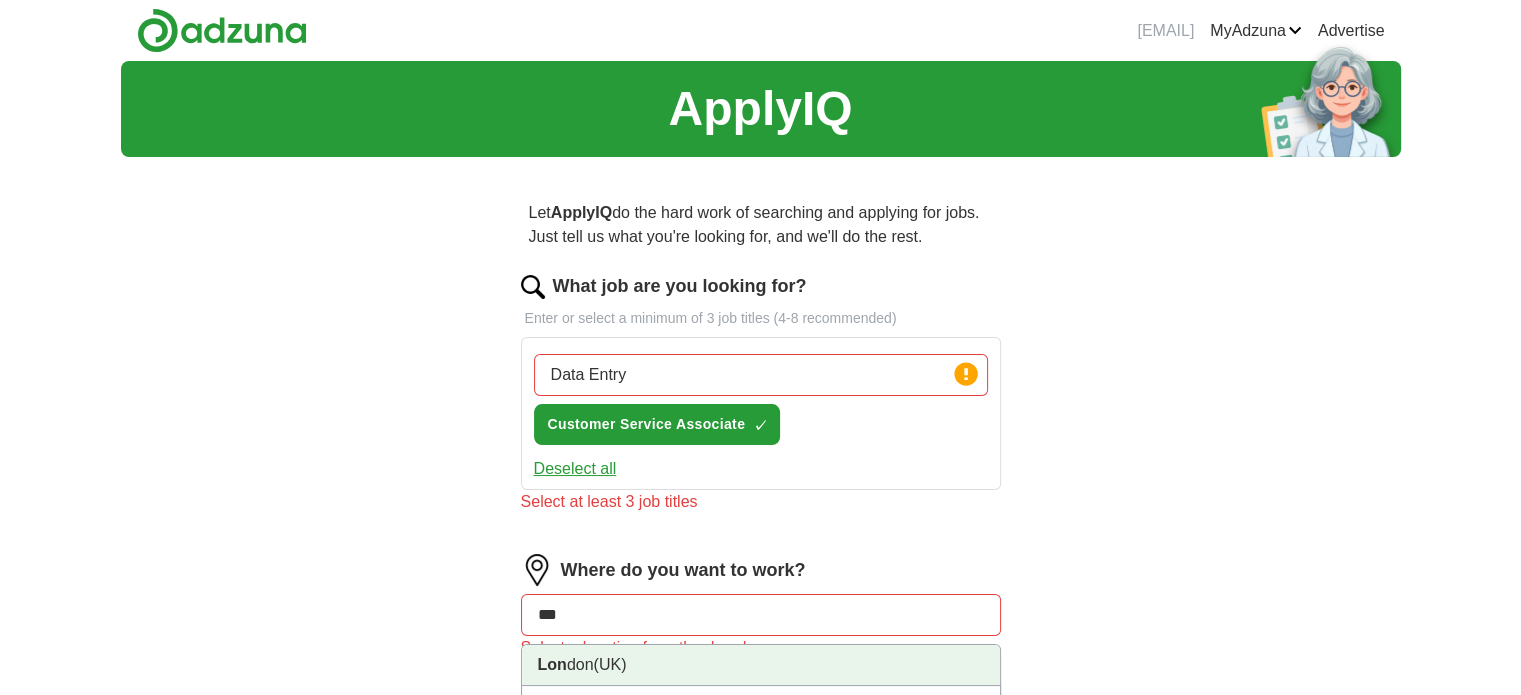 click on "[CITY], [COUNTRY]" at bounding box center [761, 665] 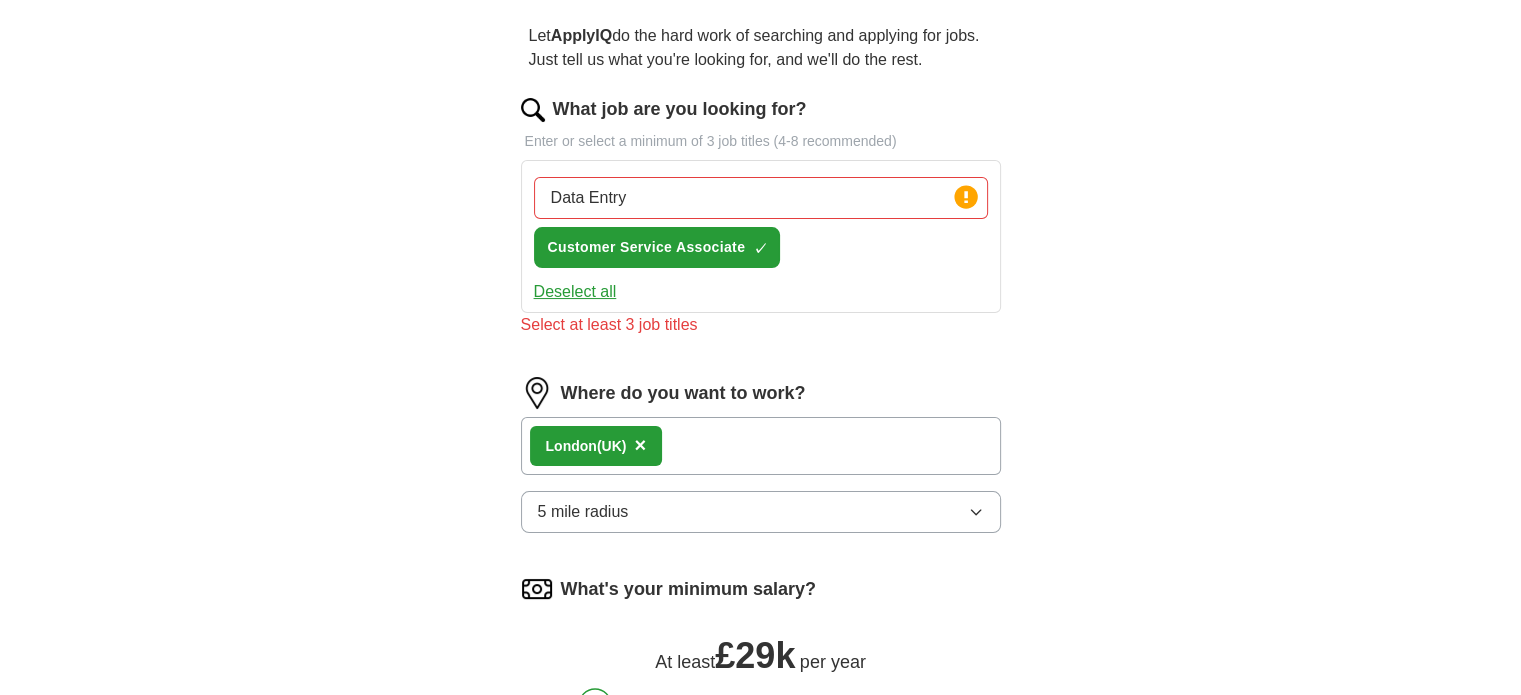 scroll, scrollTop: 200, scrollLeft: 0, axis: vertical 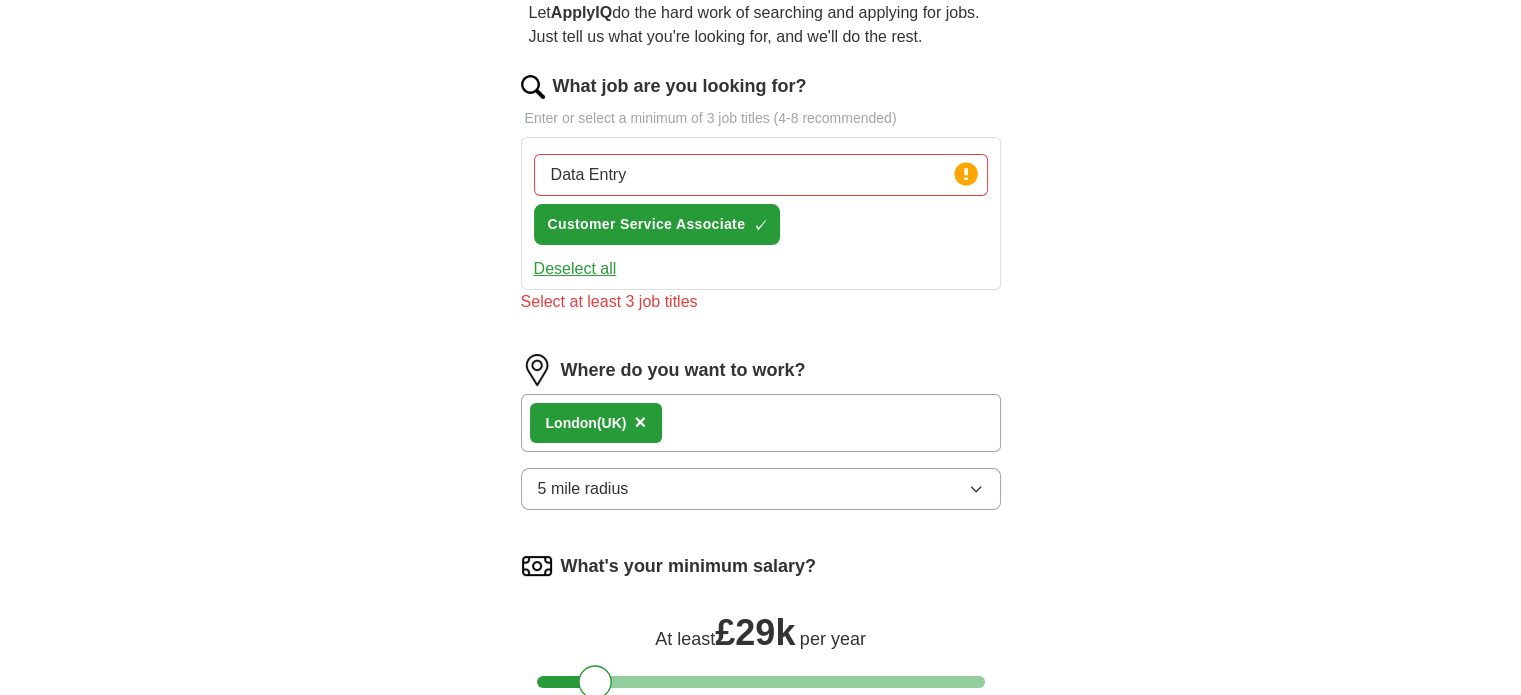 click on "Data Entry" at bounding box center [761, 175] 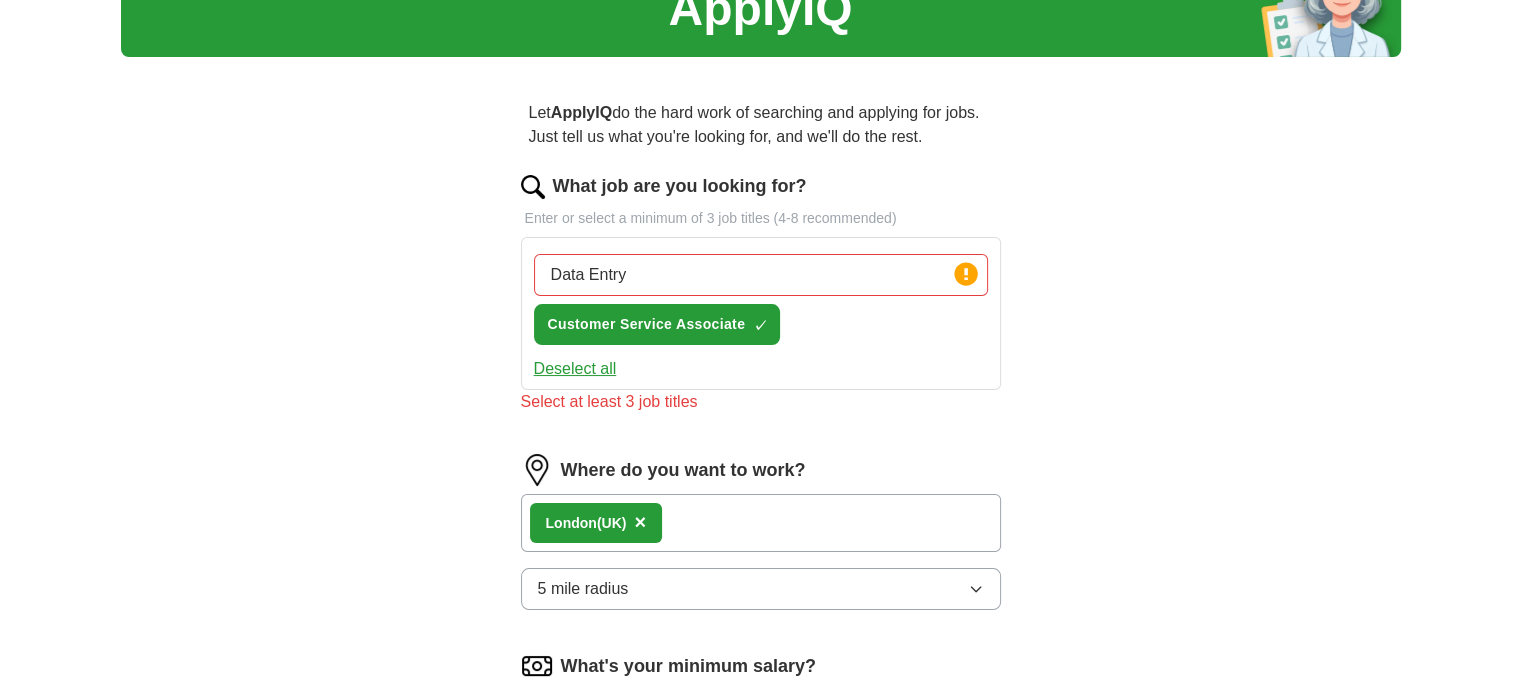 scroll, scrollTop: 0, scrollLeft: 0, axis: both 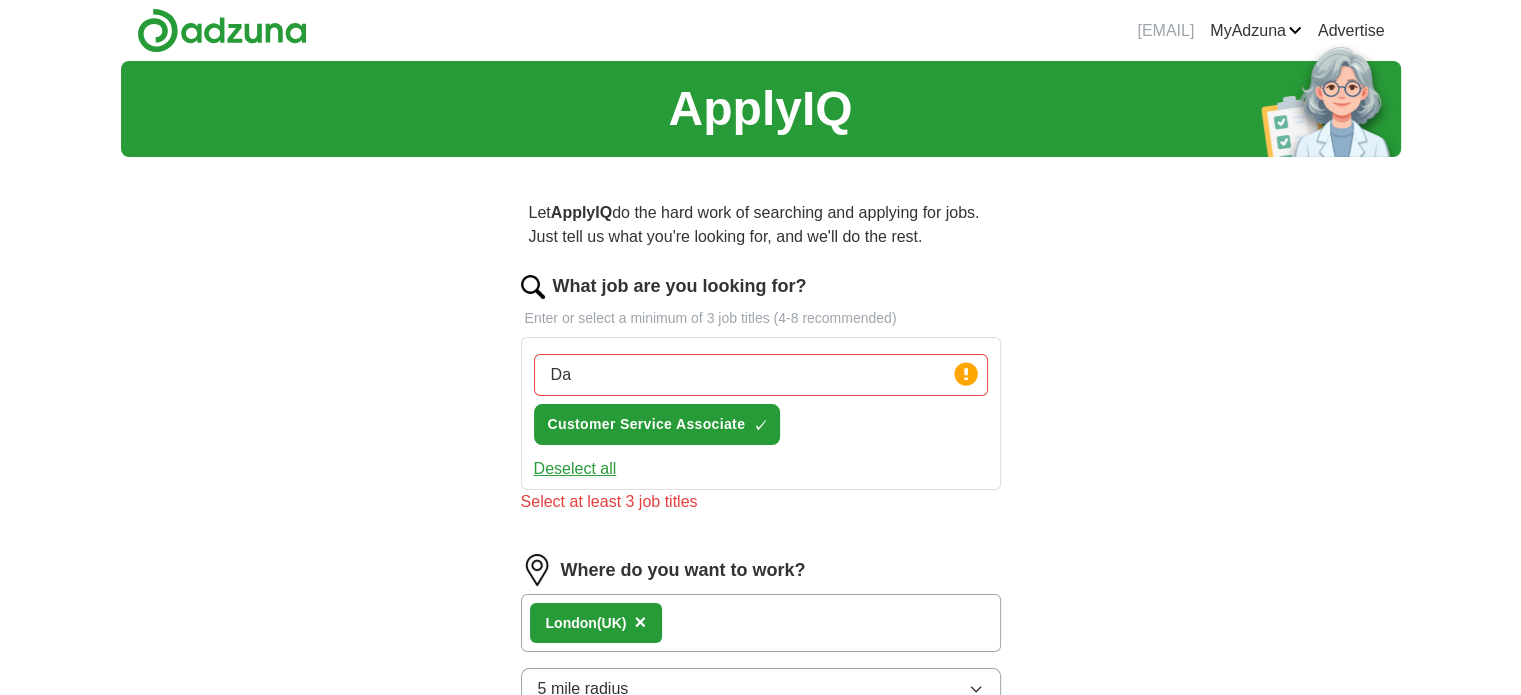 type on "D" 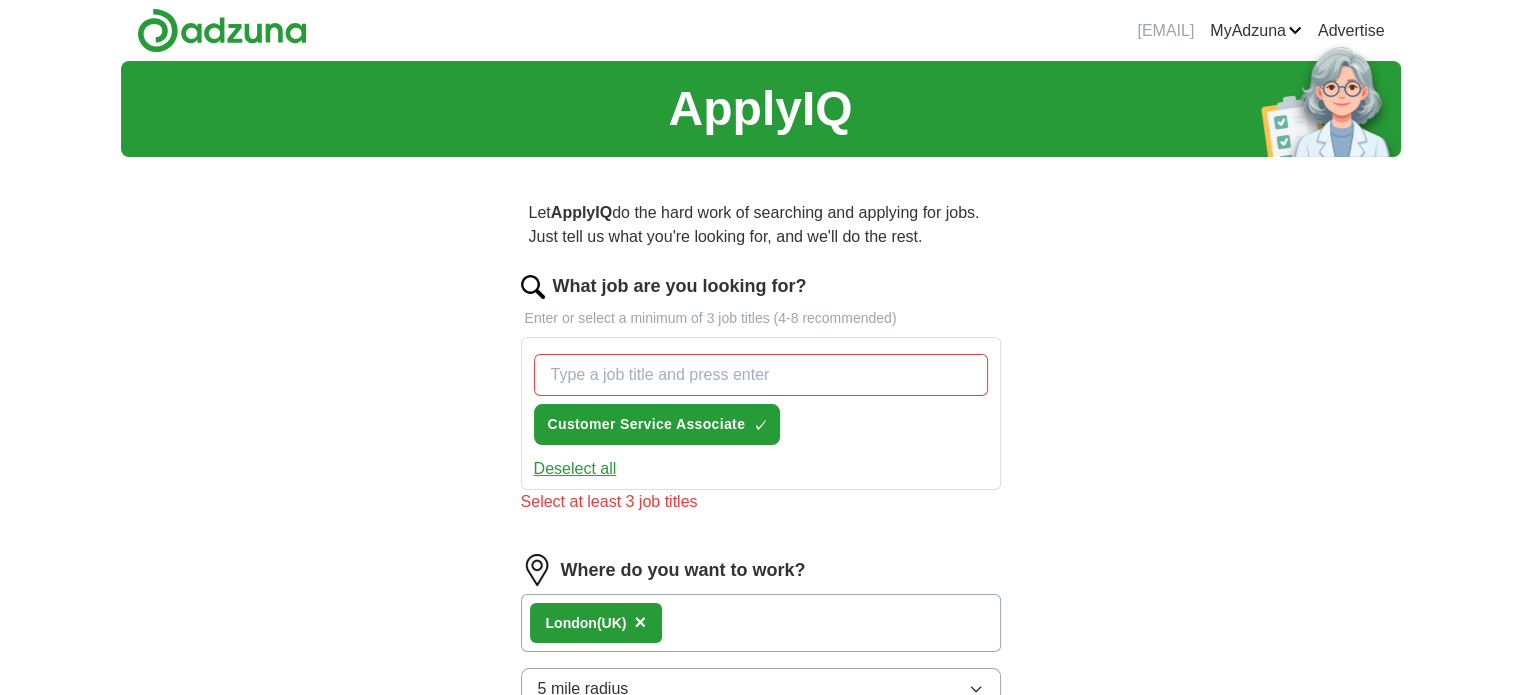 click on "Customer Service Associate + ApplyIQ Let ApplyIQ do the hard work of searching and applying for jobs. Just tell us what you're looking for, and we'll do the rest. What job are you looking for? Enter or select a minimum of 3 job titles (4-8 recommended) Customer Service Associate ✓ × Deselect all Select at least 3 job titles Where do you want to work? [CITY] [COUNTRY] × 5 mile radius What's your minimum salary? At least £ 29k per year £ 20 k £ 100 k+ Please correct the following errors: Select at least 3 job titles Start applying for jobs By registering, you consent to us applying to suitable jobs for you" at bounding box center (761, 610) 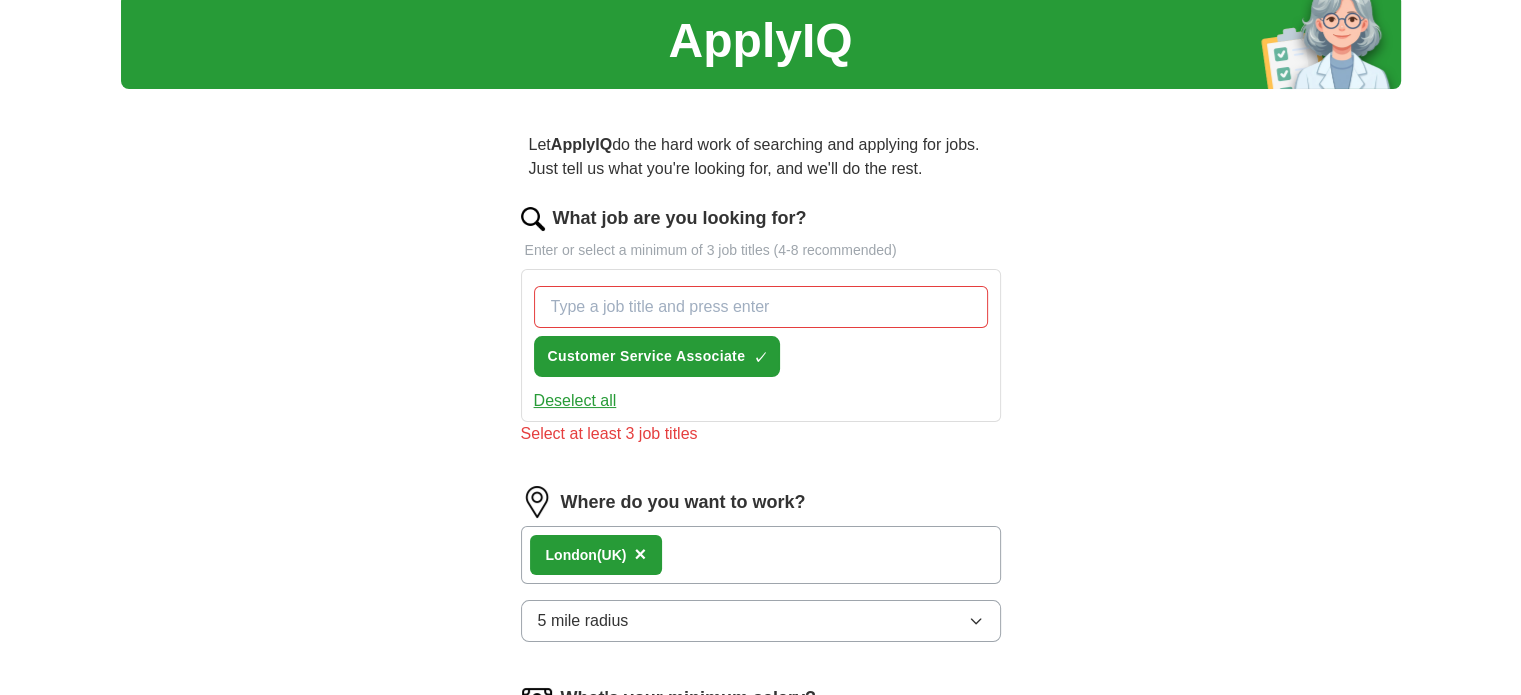 scroll, scrollTop: 100, scrollLeft: 0, axis: vertical 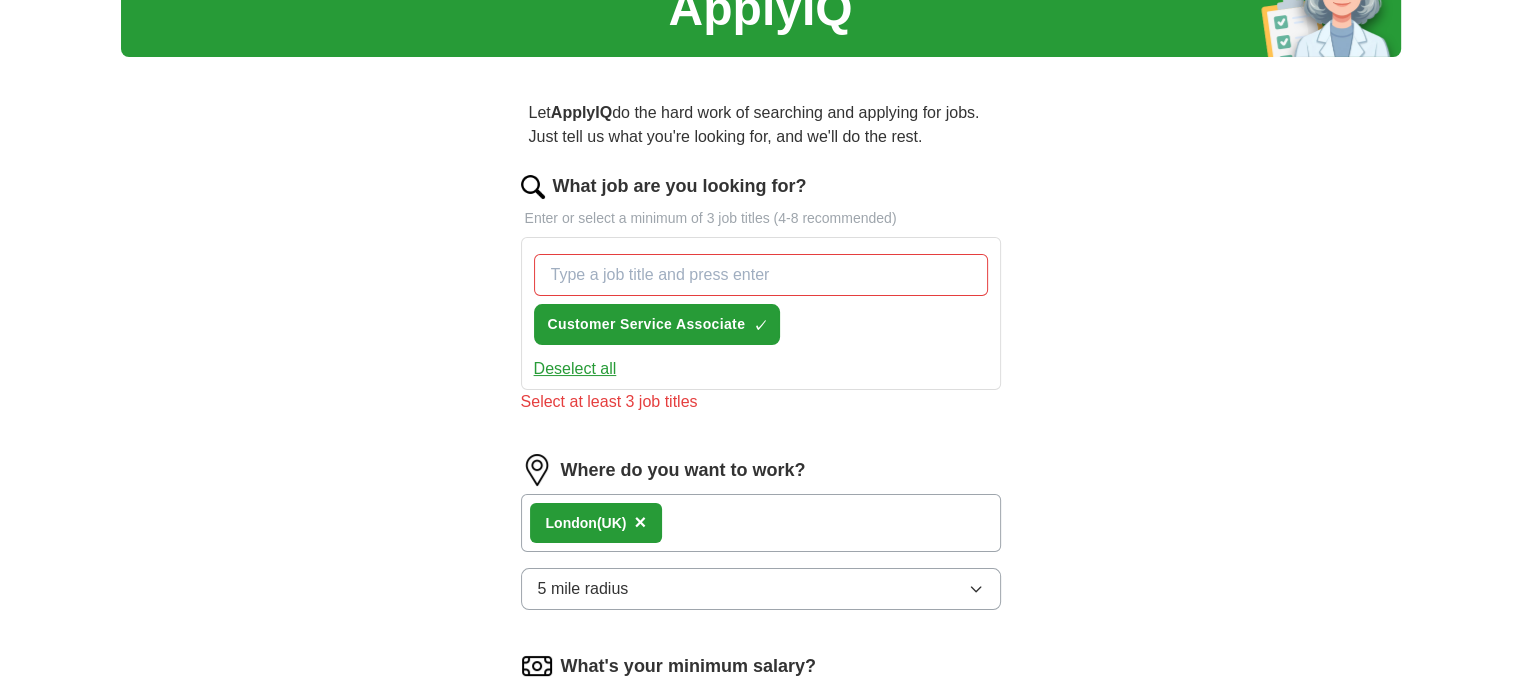click on "What job are you looking for? Enter or select a minimum of 3 job titles (4-8 recommended) Customer Service Associate ✓ × Deselect all Select at least 3 job titles Where do you want to work? [CITY] [COUNTRY] × 5 mile radius What's your minimum salary? At least £ 29k per year £ 20 k £ 100 k+ Please correct the following errors: Select at least 3 job titles Start applying for jobs By registering, you consent to us applying to suitable jobs for you" at bounding box center (761, 602) 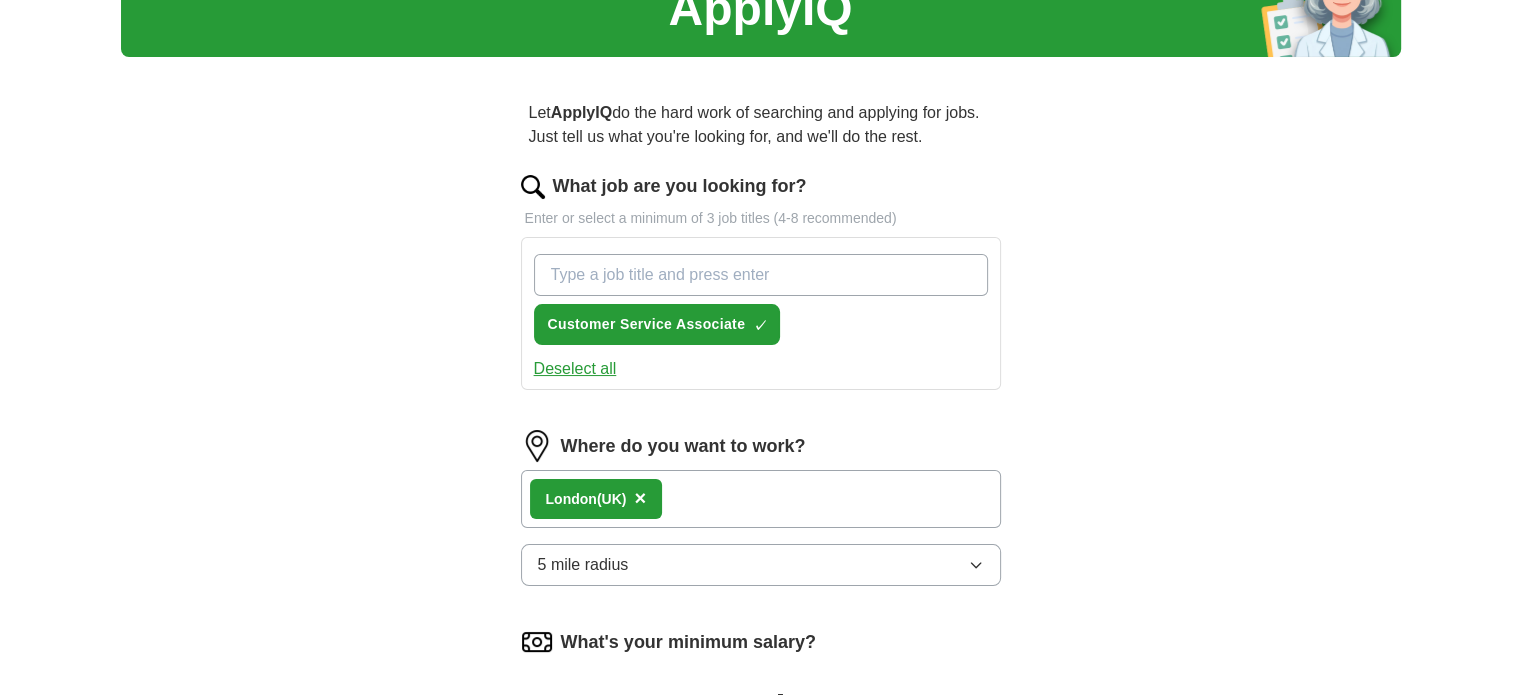 click on "What job are you looking for?" at bounding box center (761, 275) 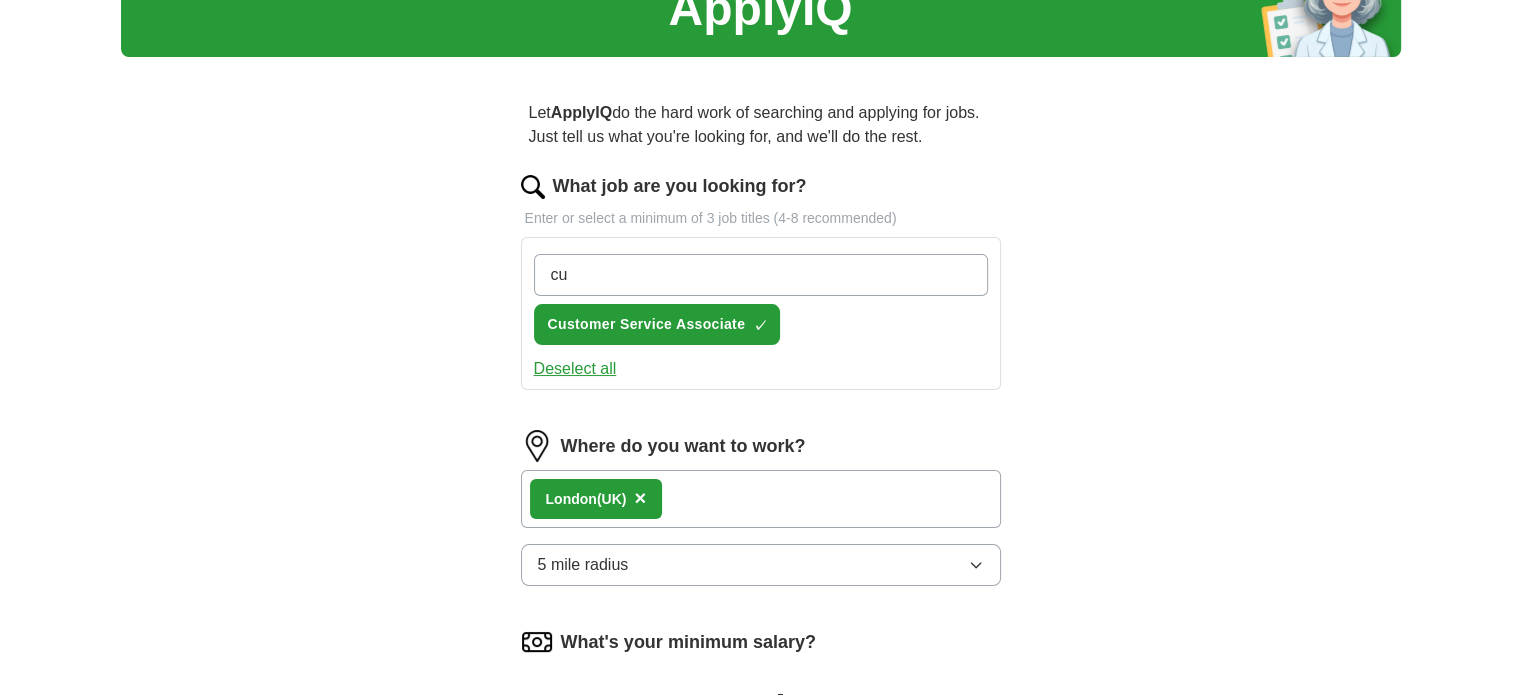 type on "c" 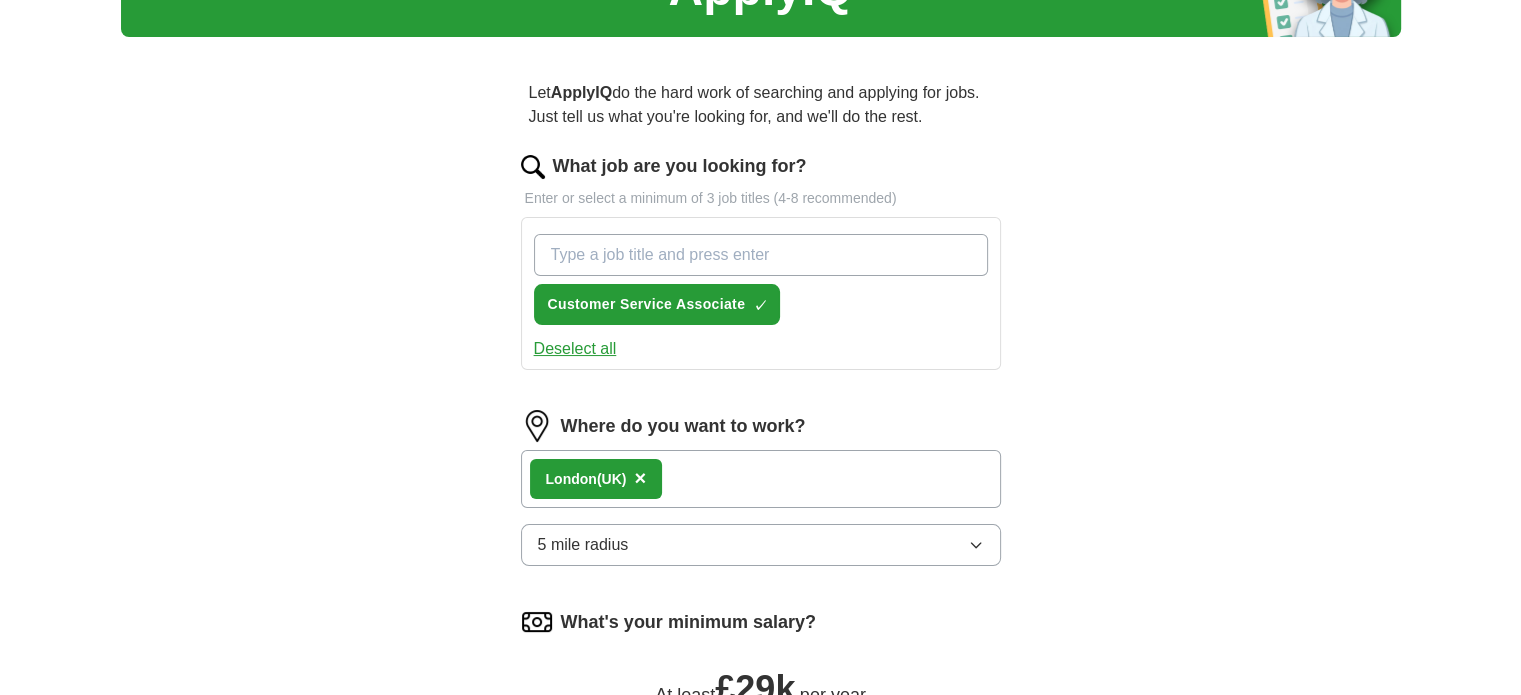 scroll, scrollTop: 0, scrollLeft: 0, axis: both 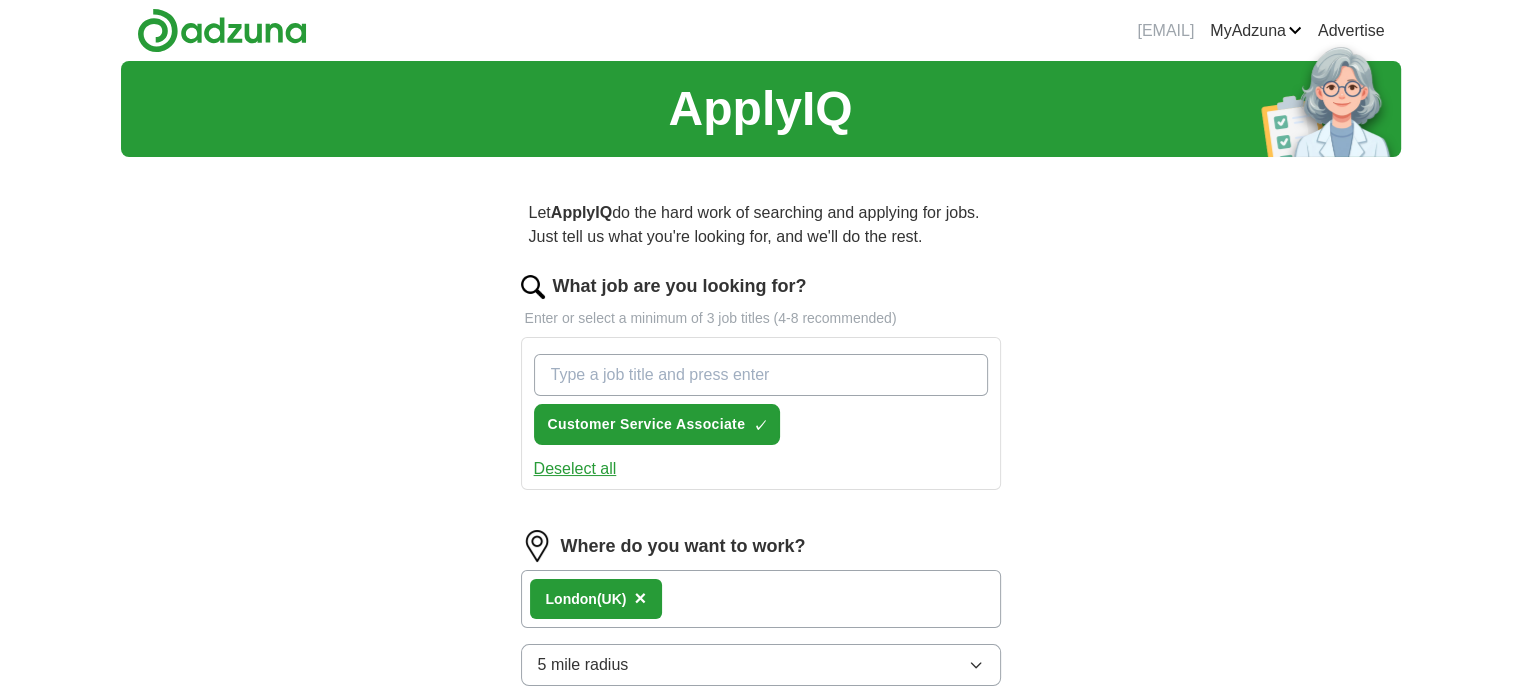 click on "What job are you looking for?" at bounding box center (761, 375) 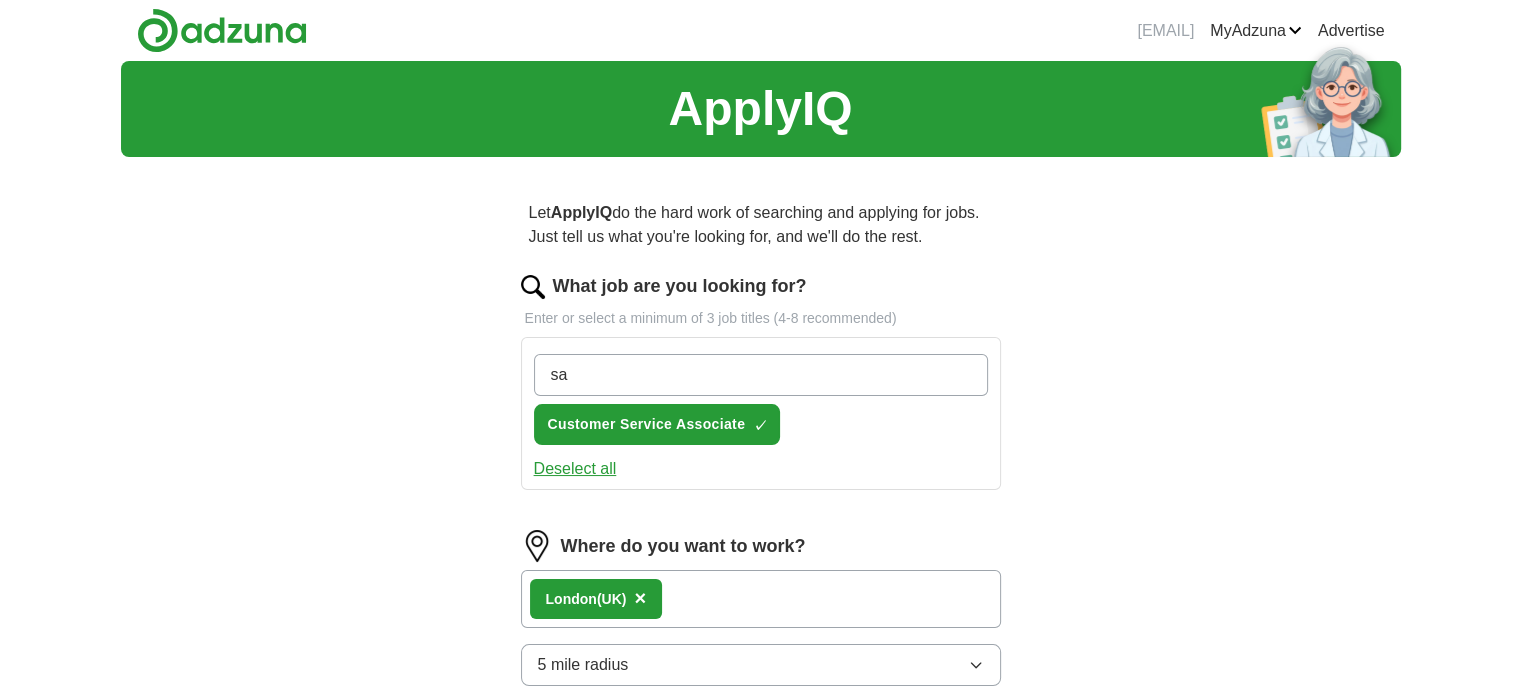 type on "s" 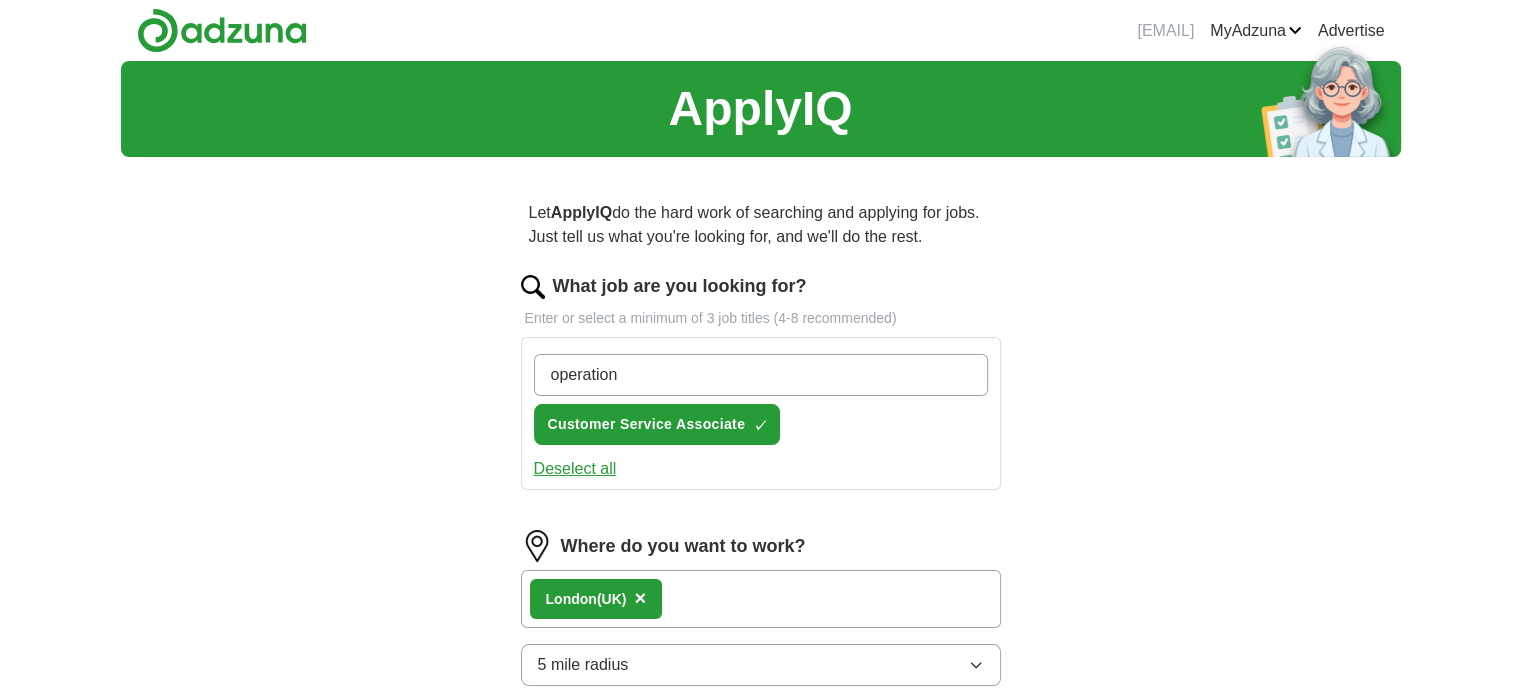 type on "operations" 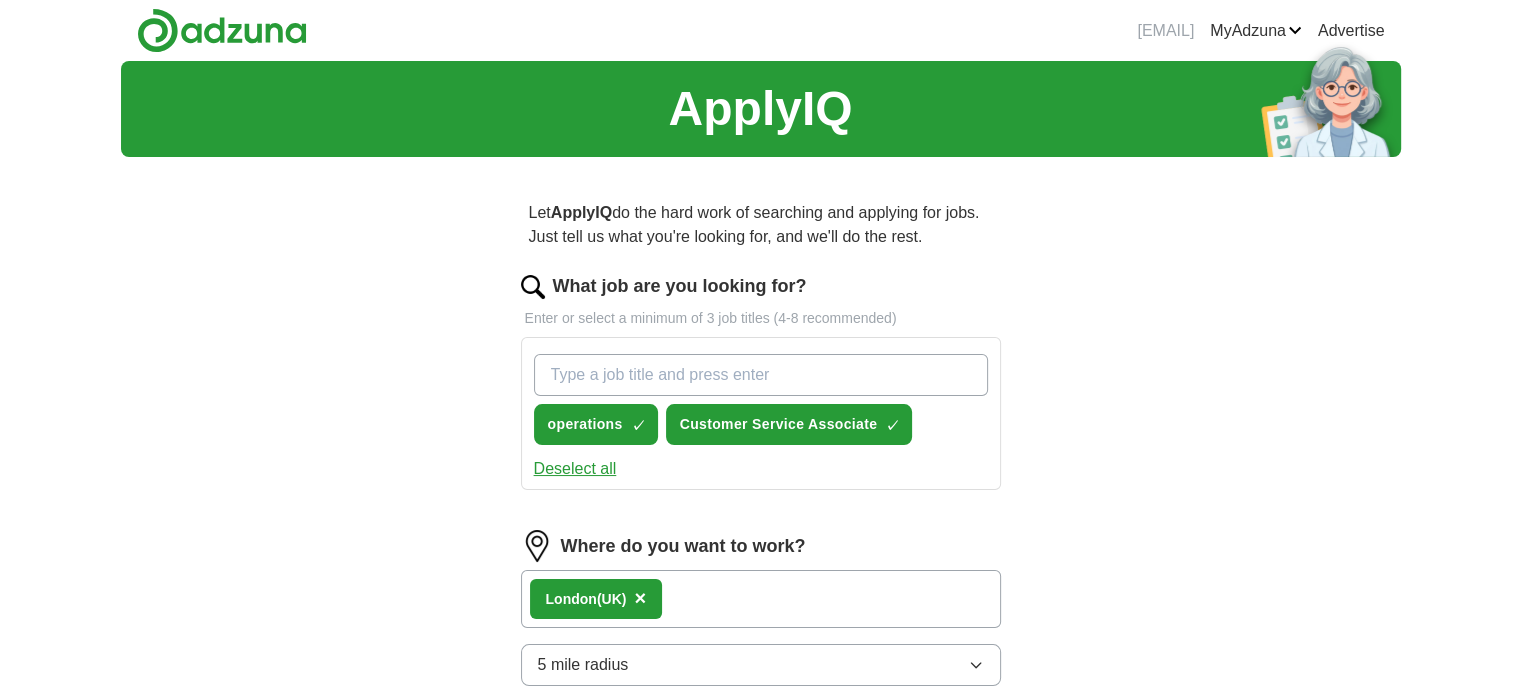click on "What job are you looking for?" at bounding box center (761, 375) 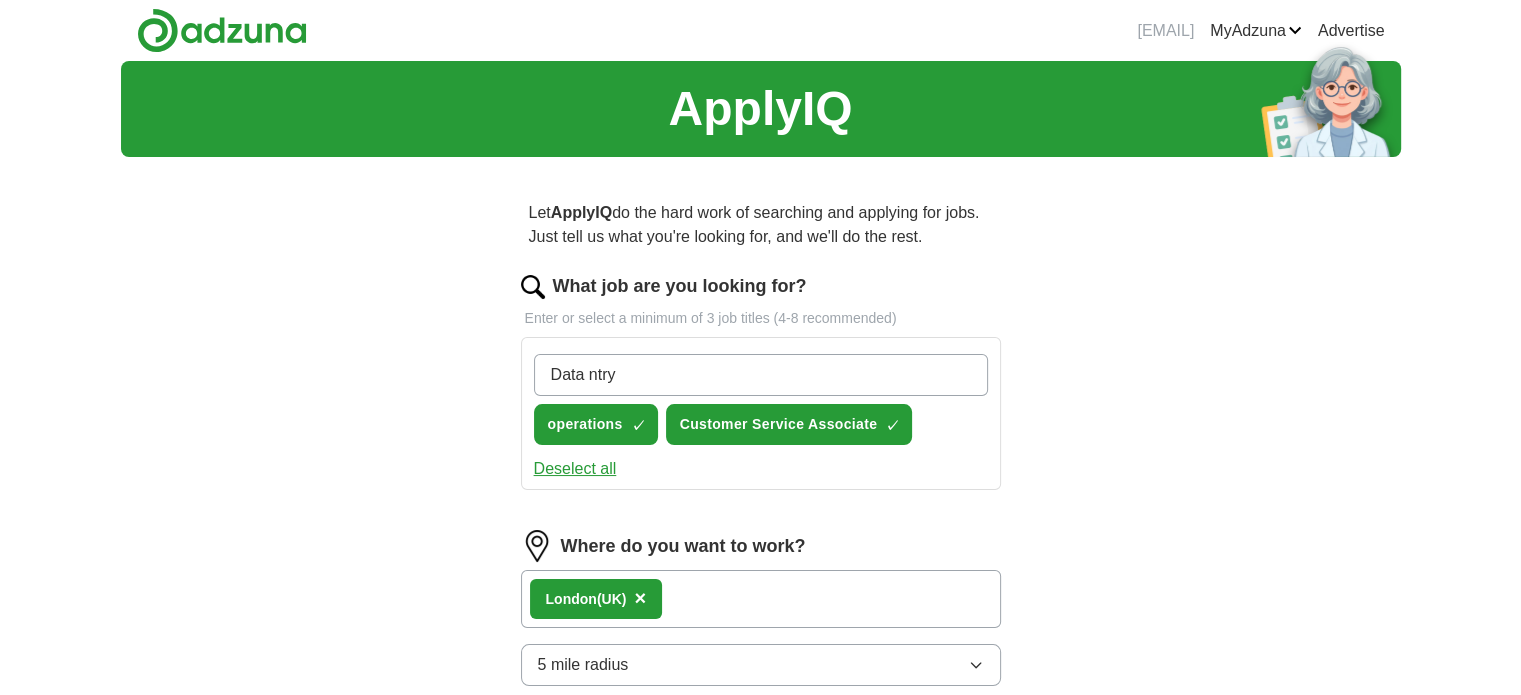 type on "Data Entry" 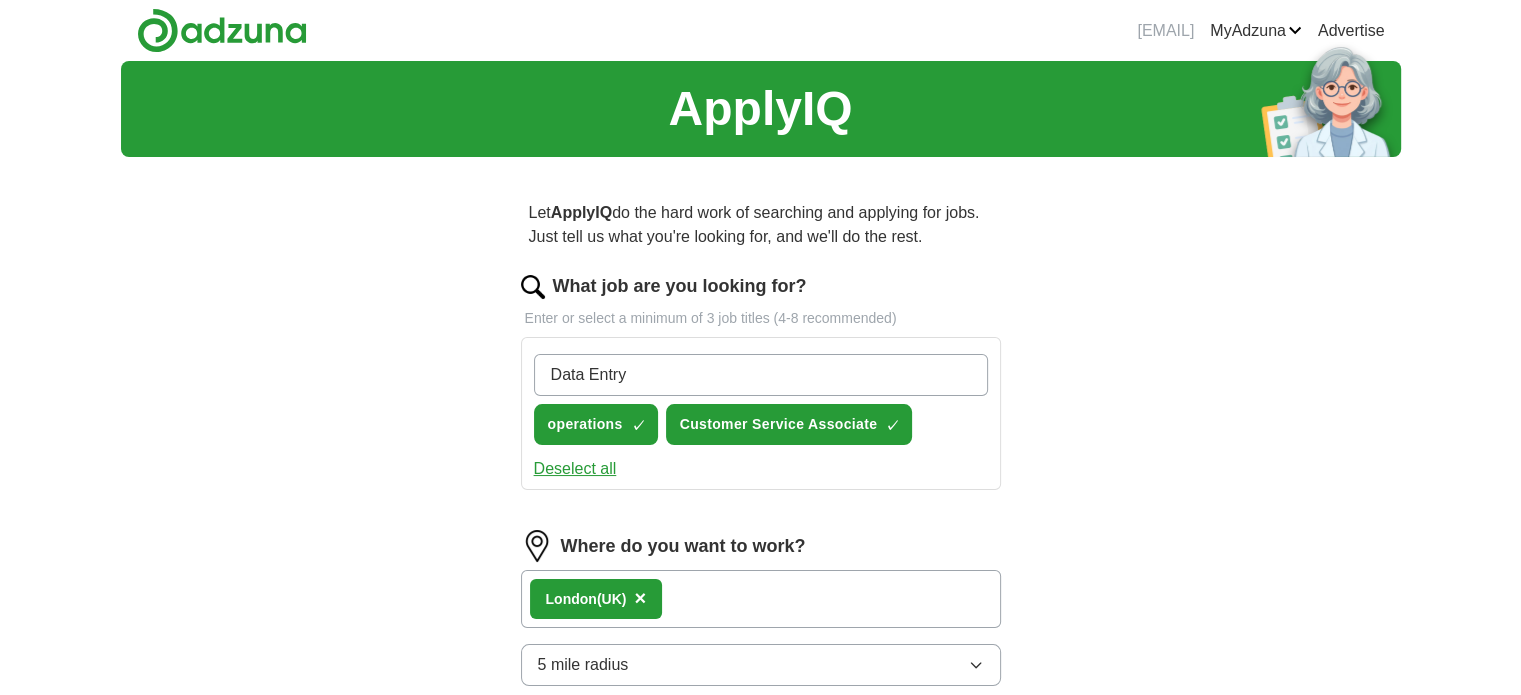 click on "Data Entry" at bounding box center [761, 375] 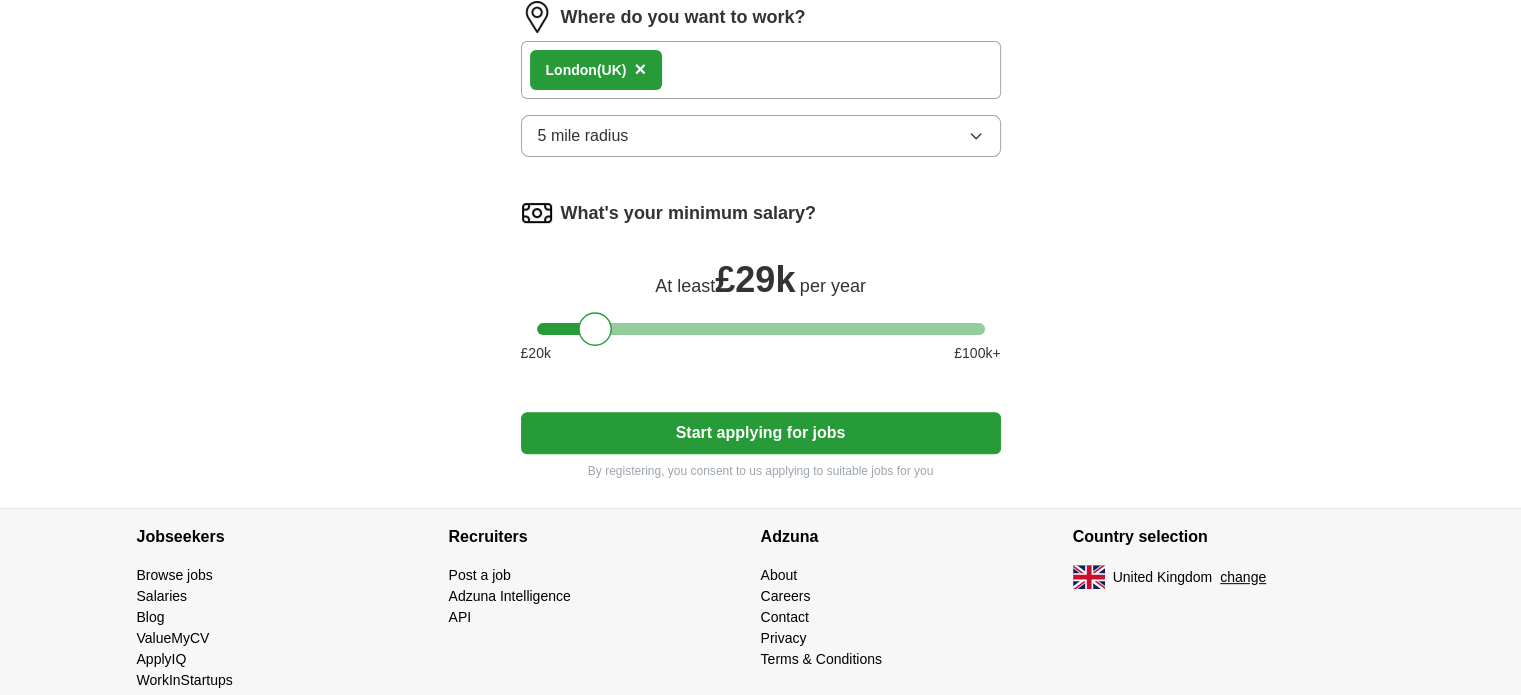 scroll, scrollTop: 610, scrollLeft: 0, axis: vertical 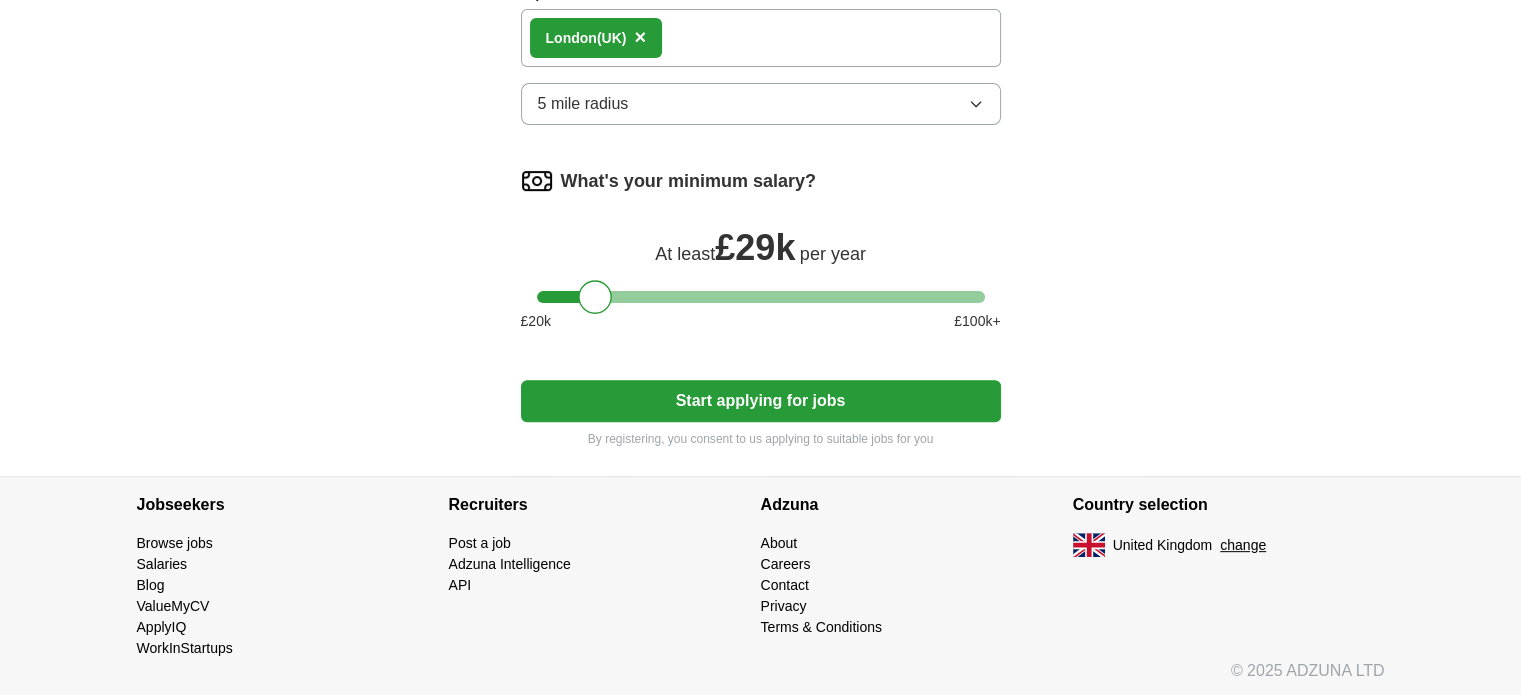 click on "Start applying for jobs" at bounding box center [761, 401] 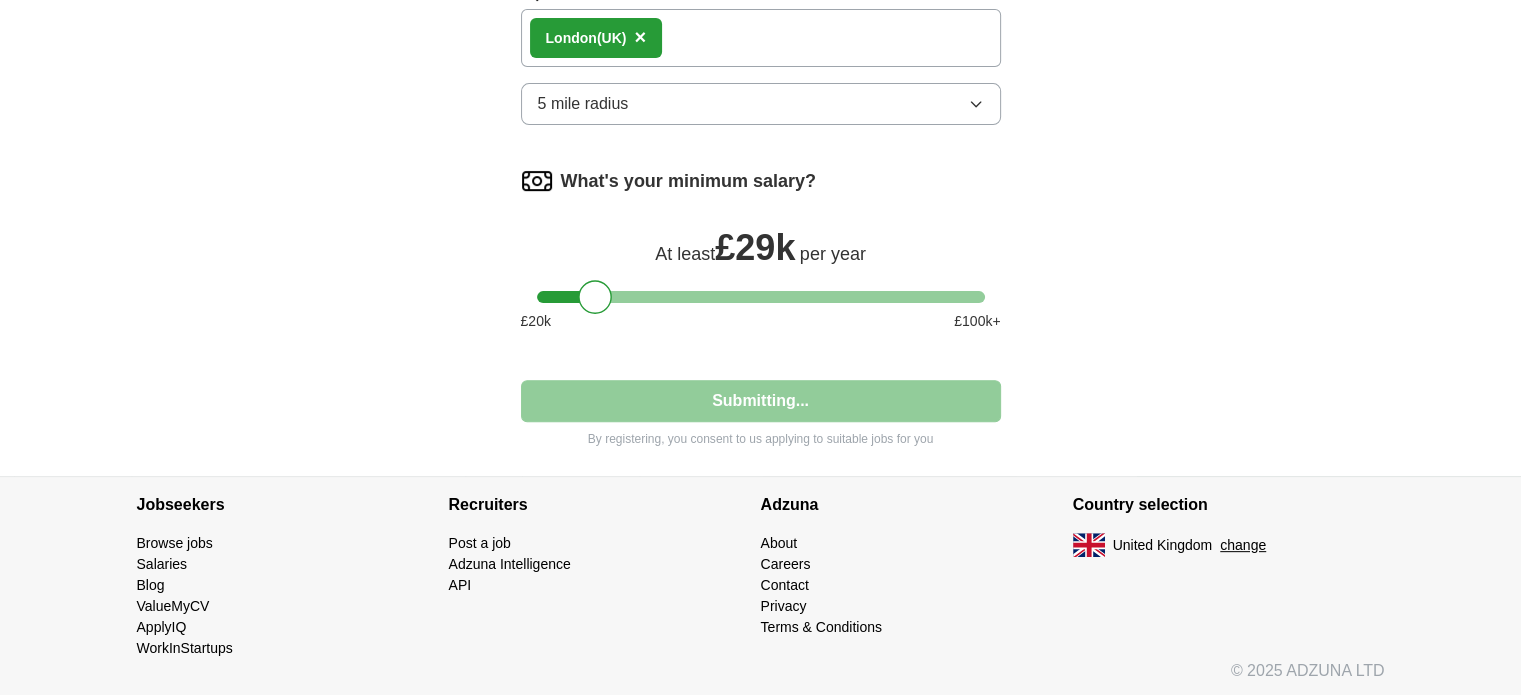 select on "**" 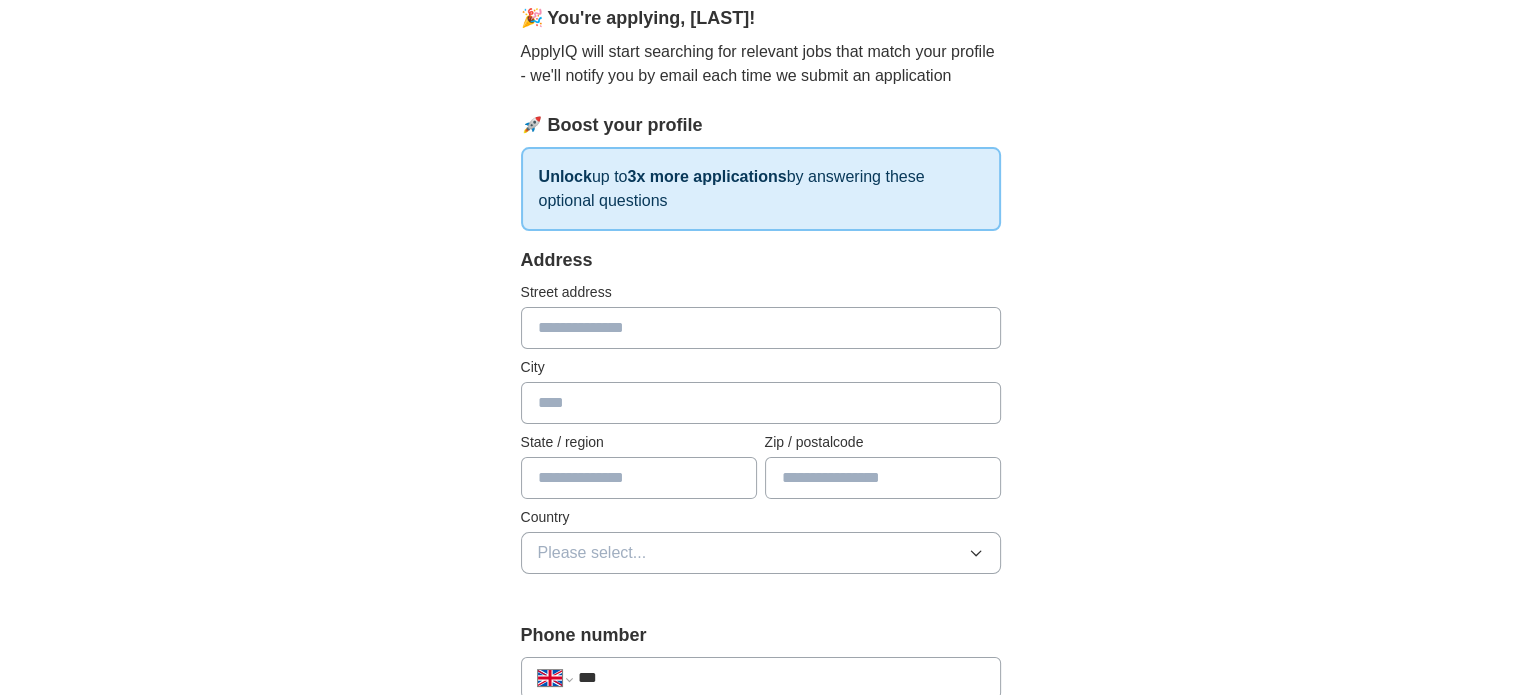 scroll, scrollTop: 200, scrollLeft: 0, axis: vertical 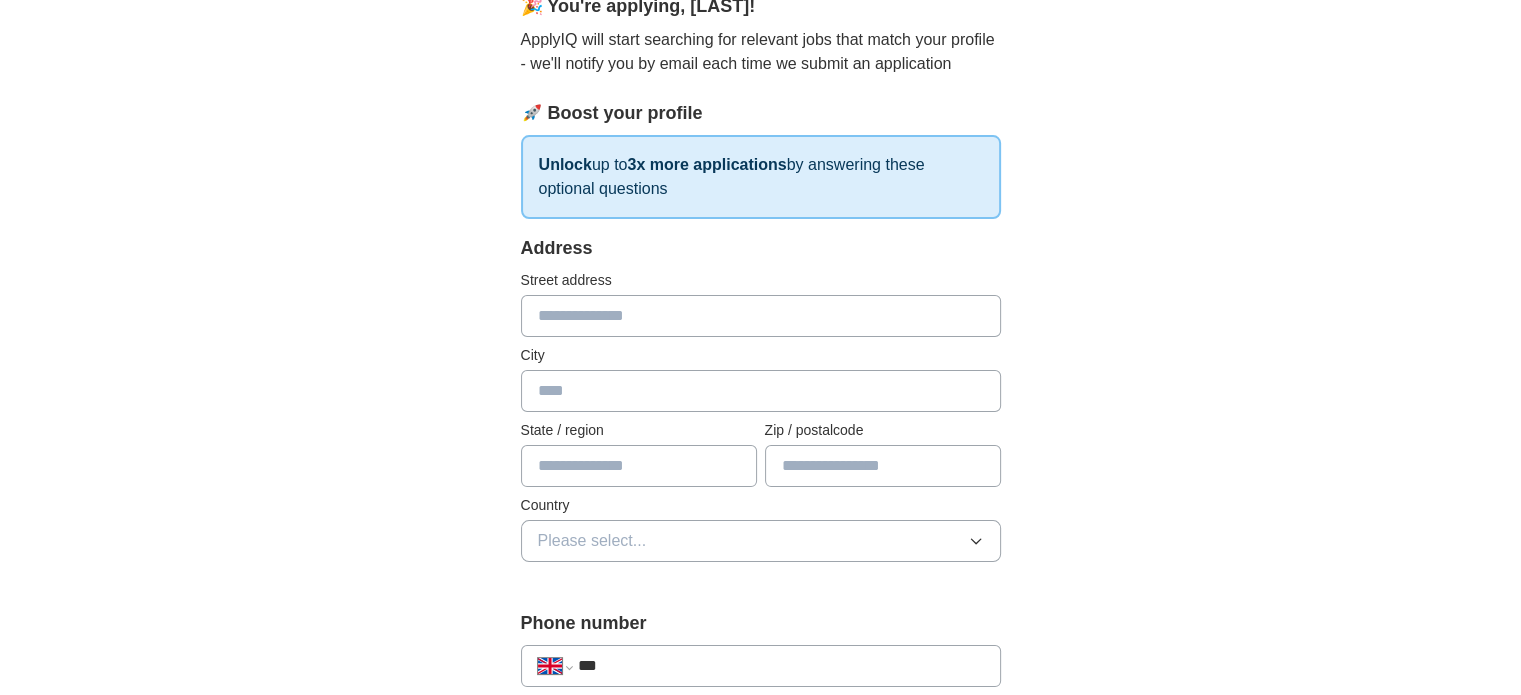click at bounding box center [761, 316] 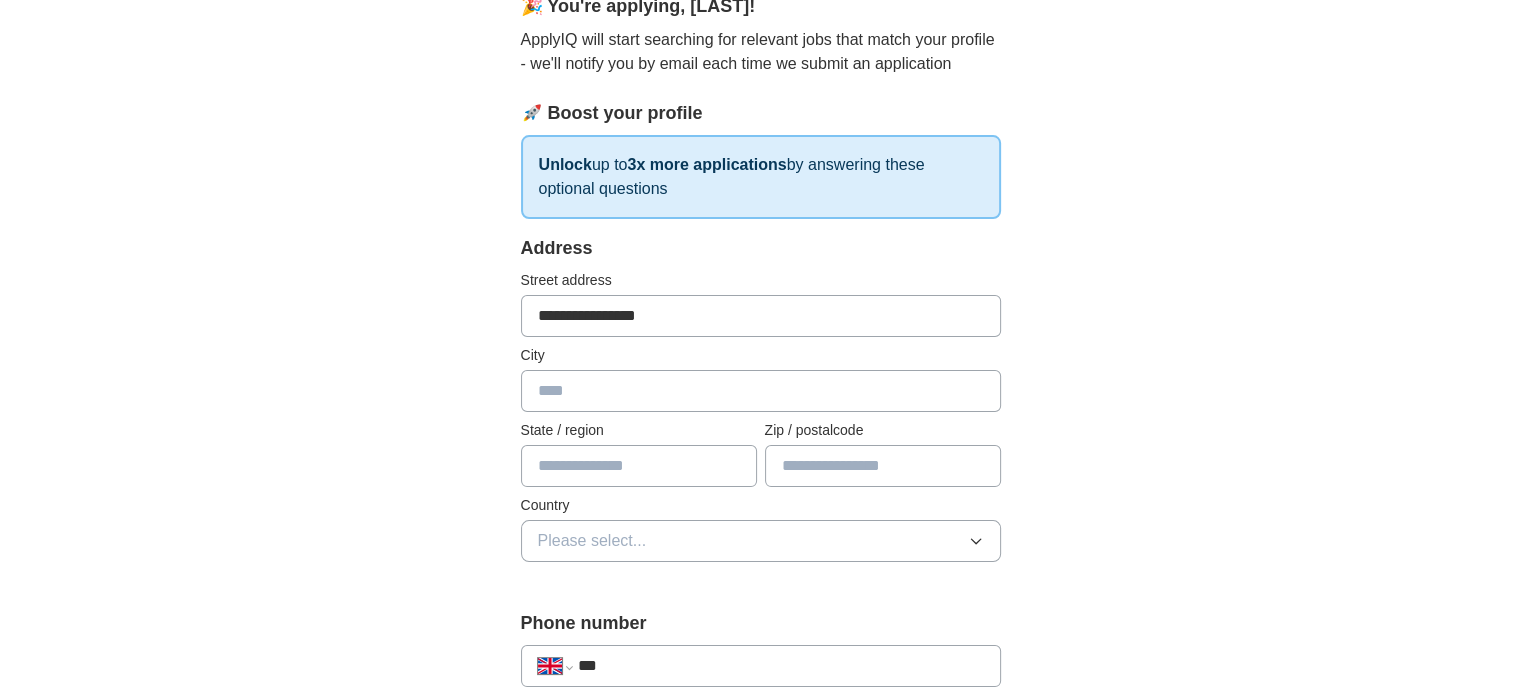 type on "*******" 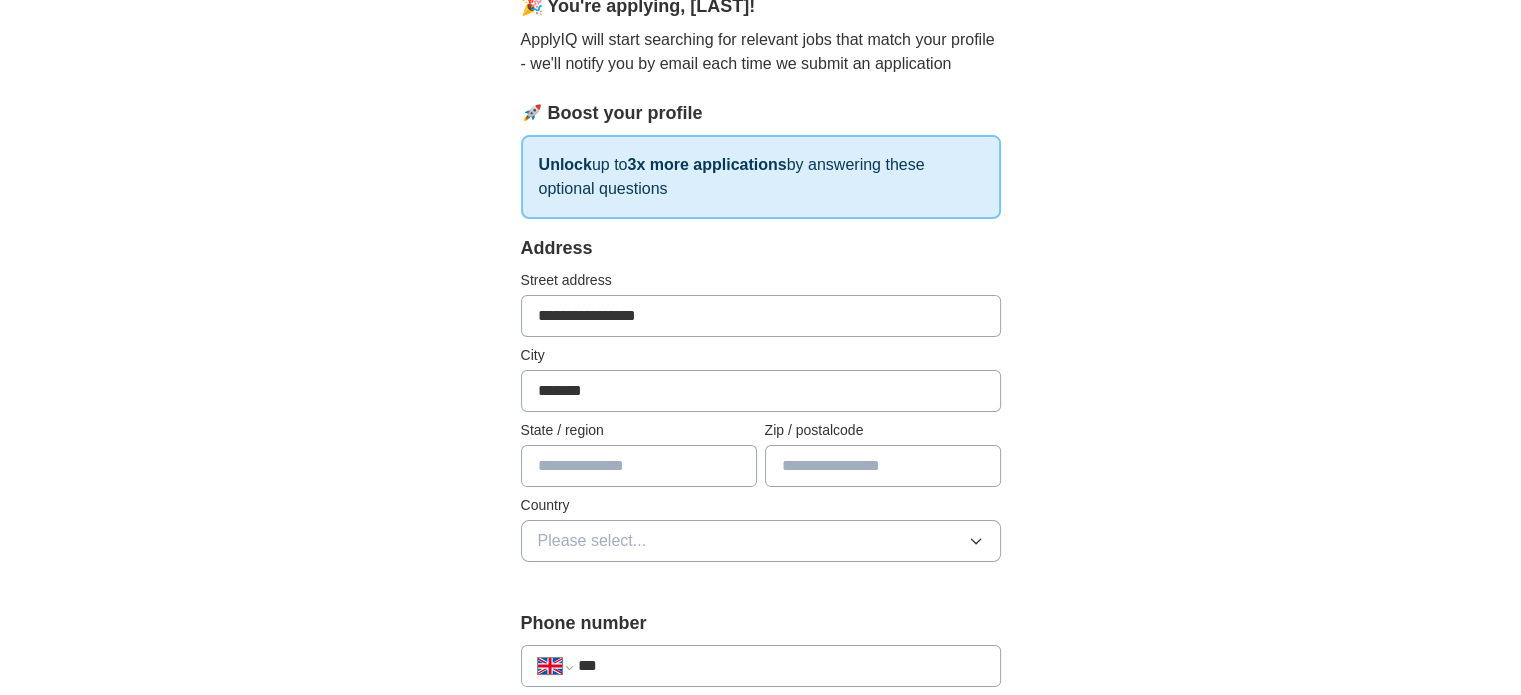 type on "*******" 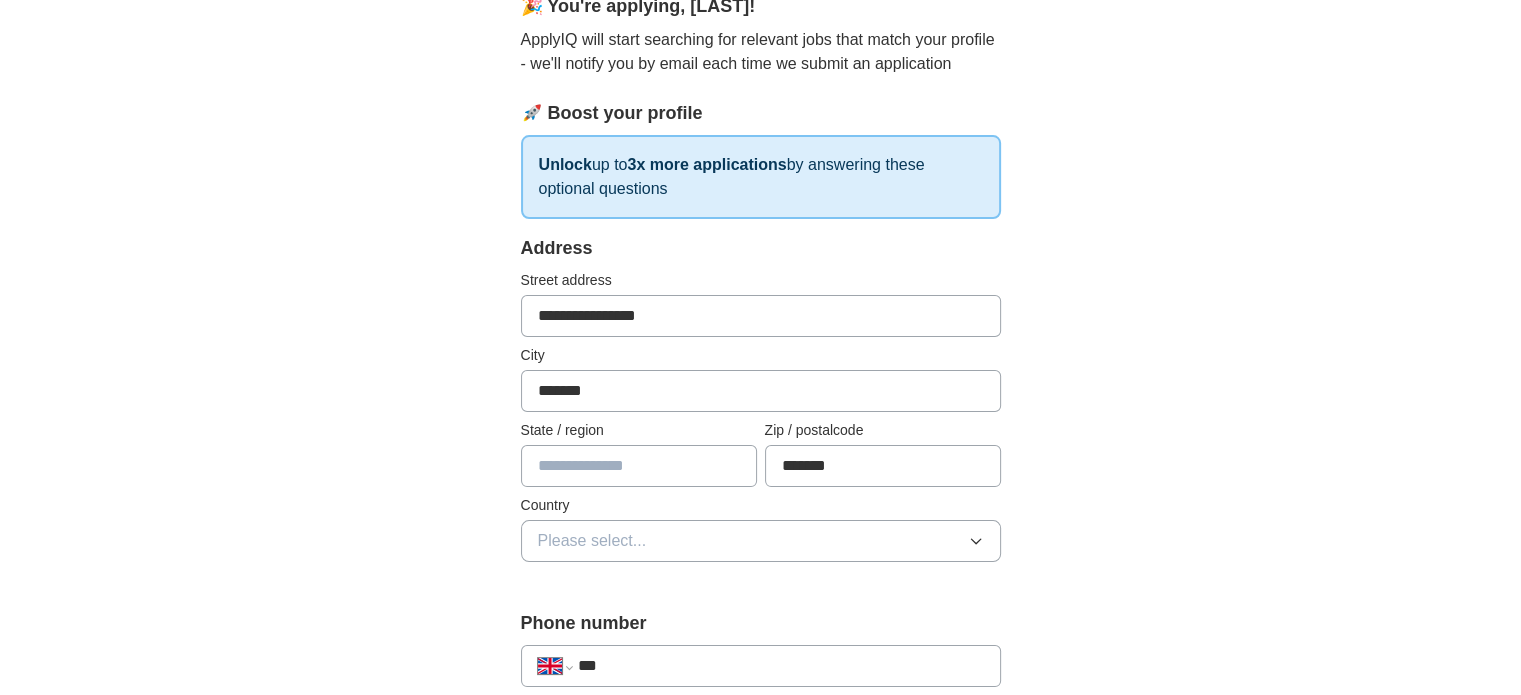 click on "**********" at bounding box center (761, 316) 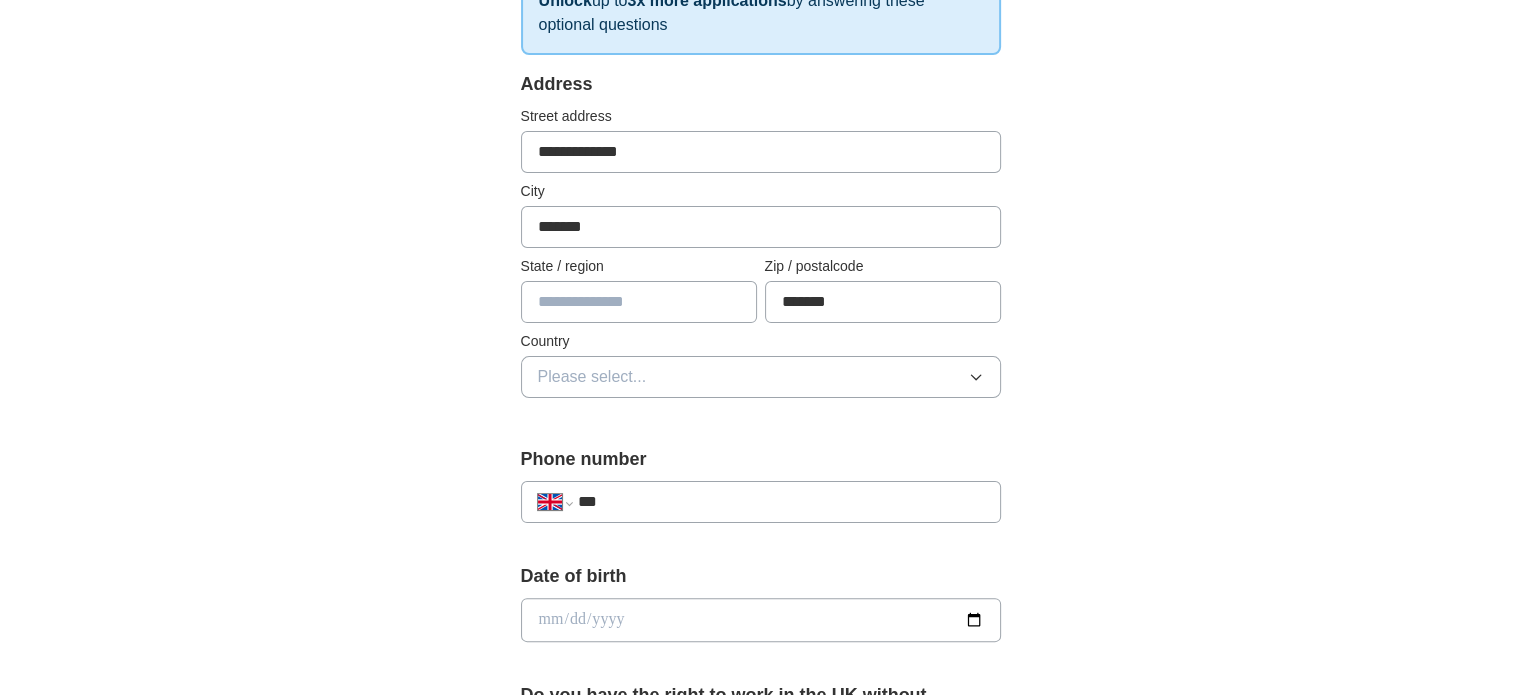 scroll, scrollTop: 400, scrollLeft: 0, axis: vertical 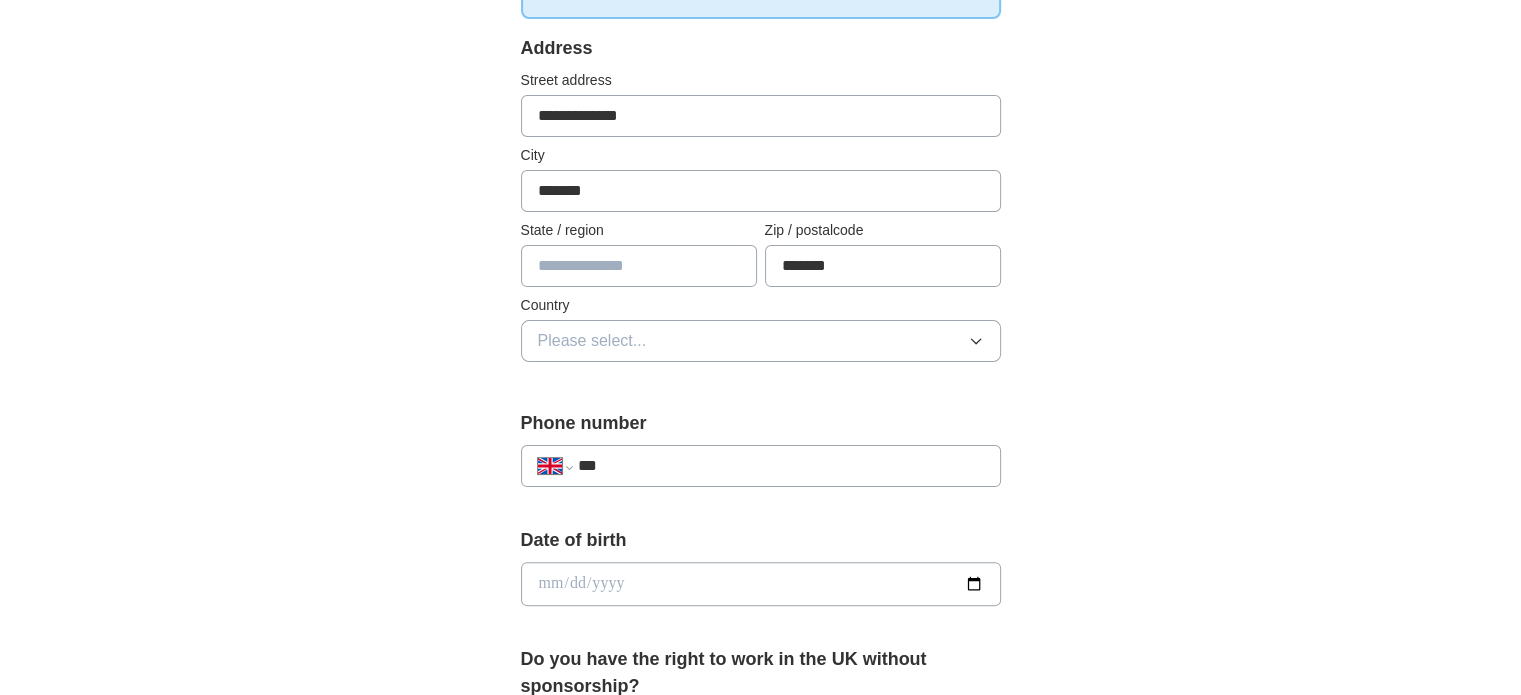 type on "**********" 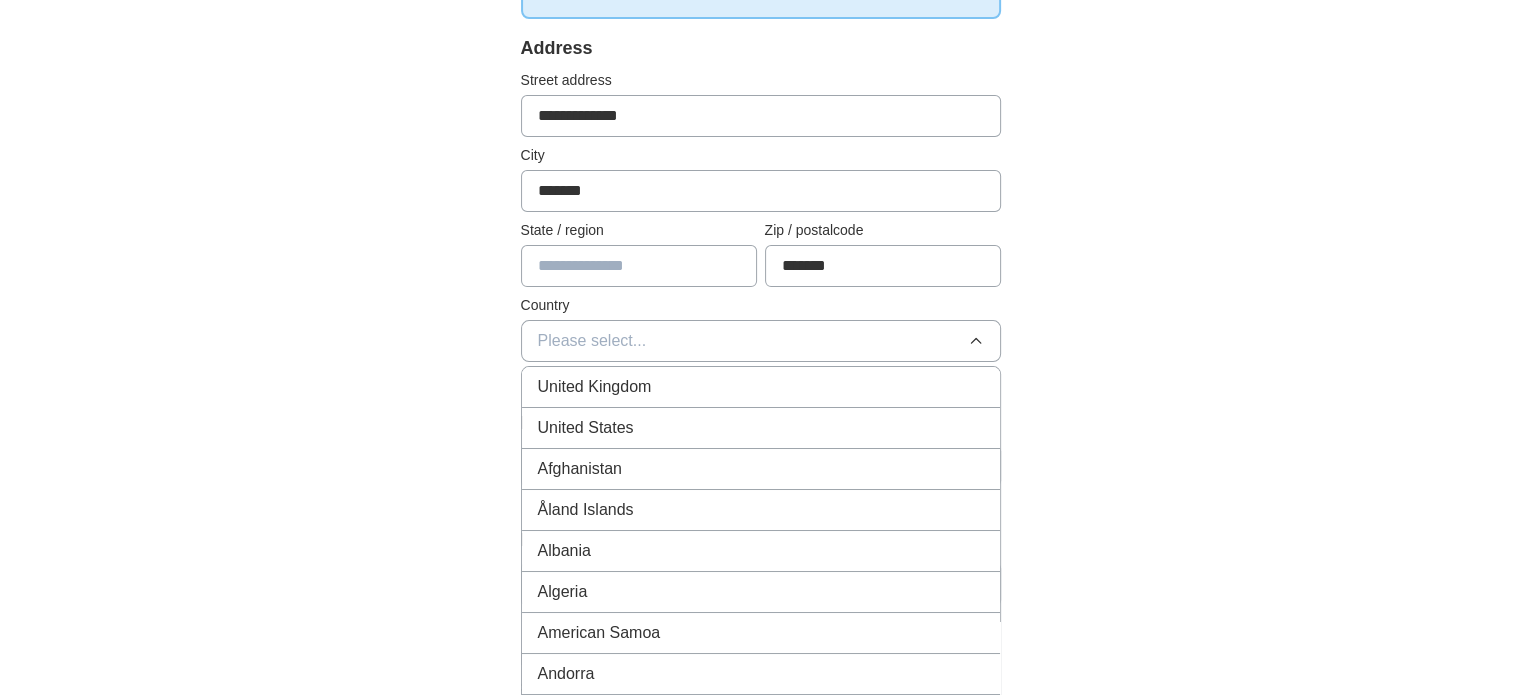click on "United Kingdom" at bounding box center (595, 387) 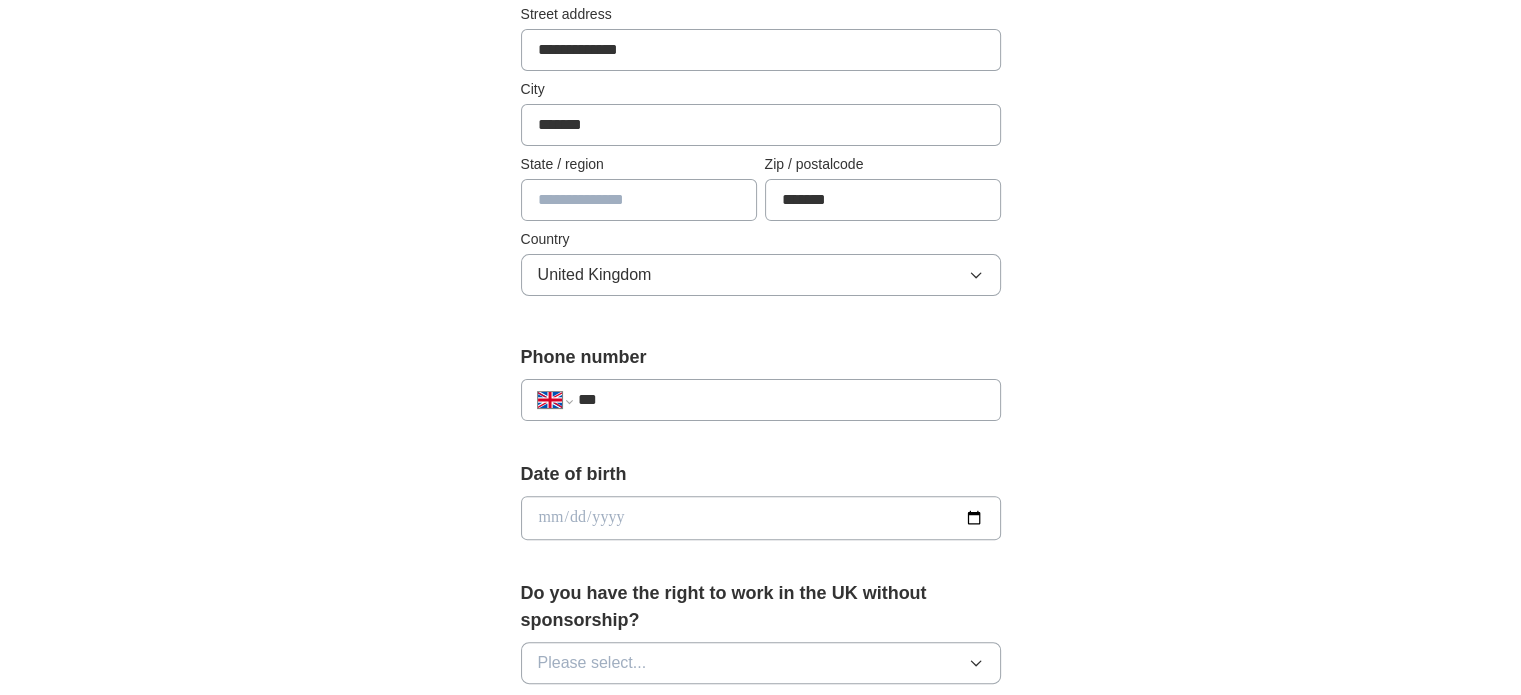 scroll, scrollTop: 500, scrollLeft: 0, axis: vertical 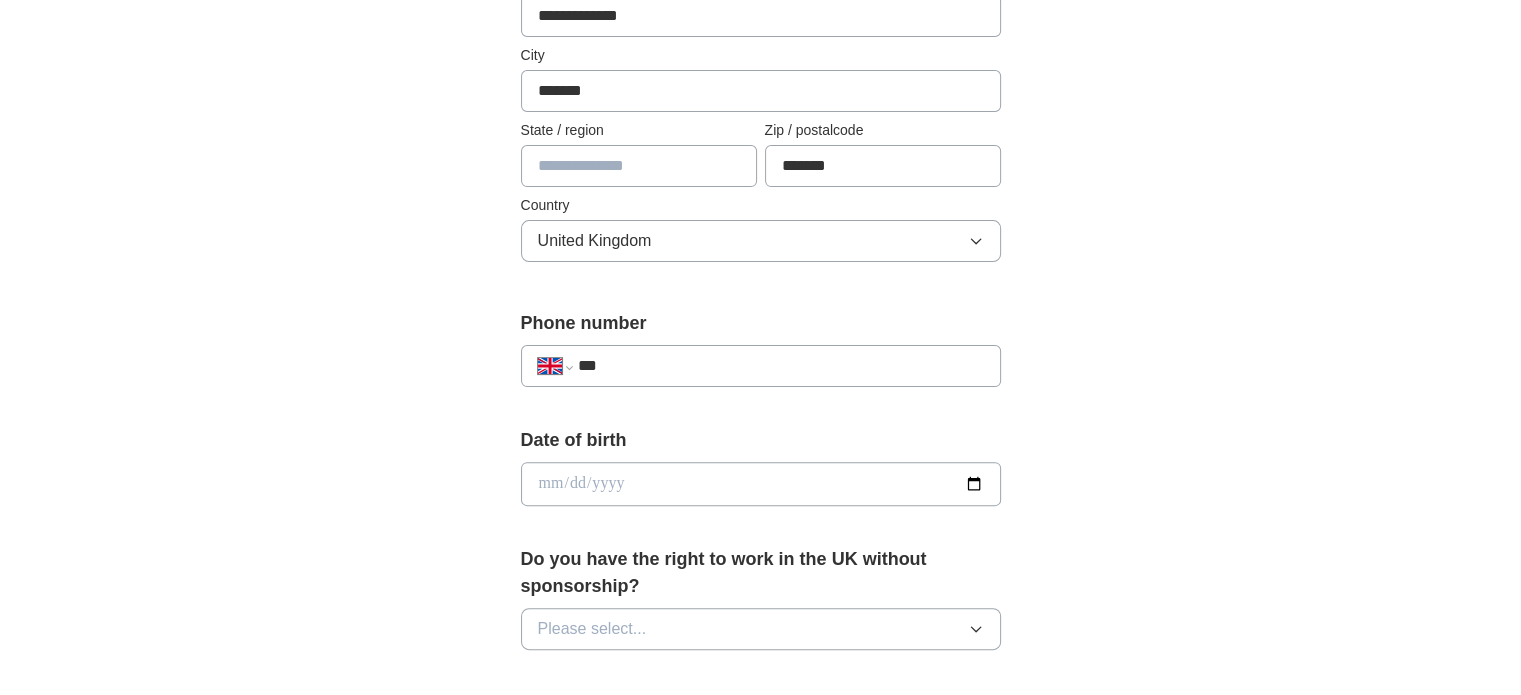 click on "***" at bounding box center [780, 366] 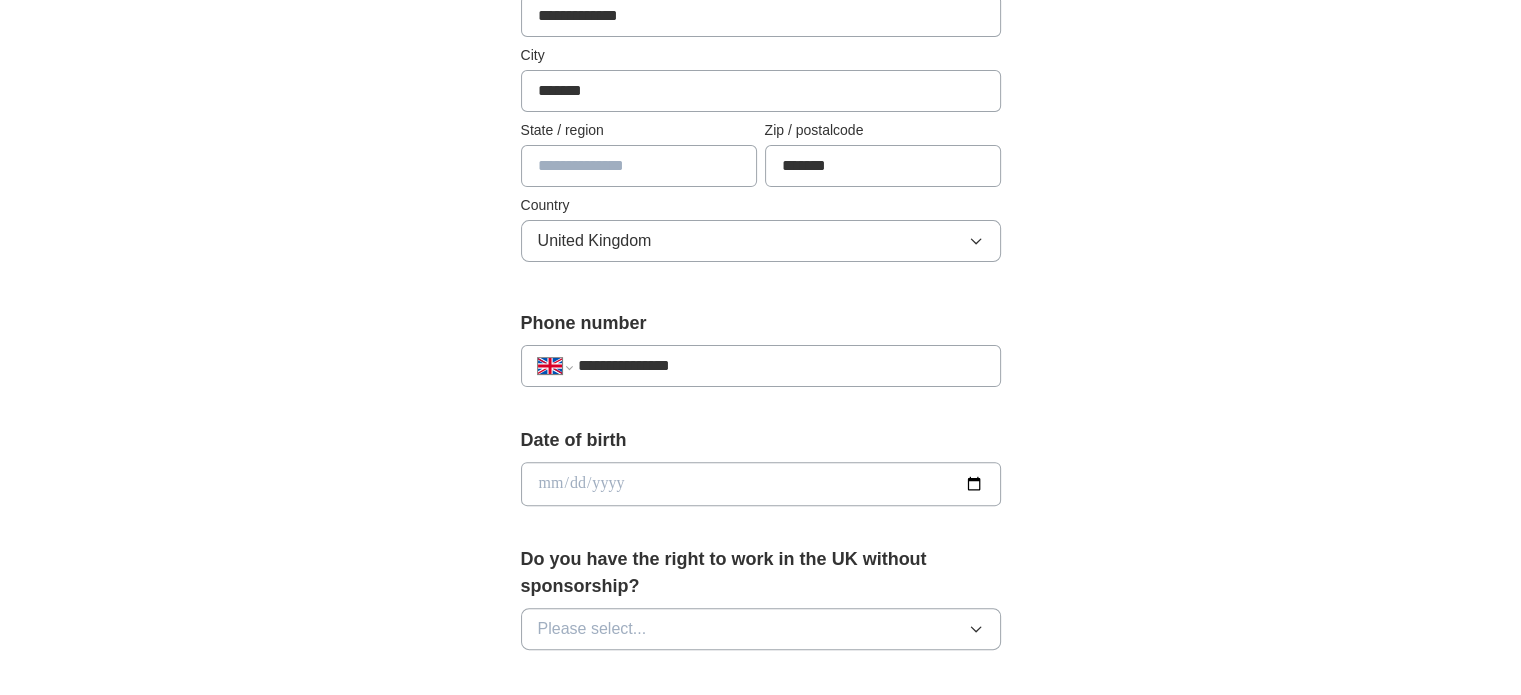 click at bounding box center (761, 484) 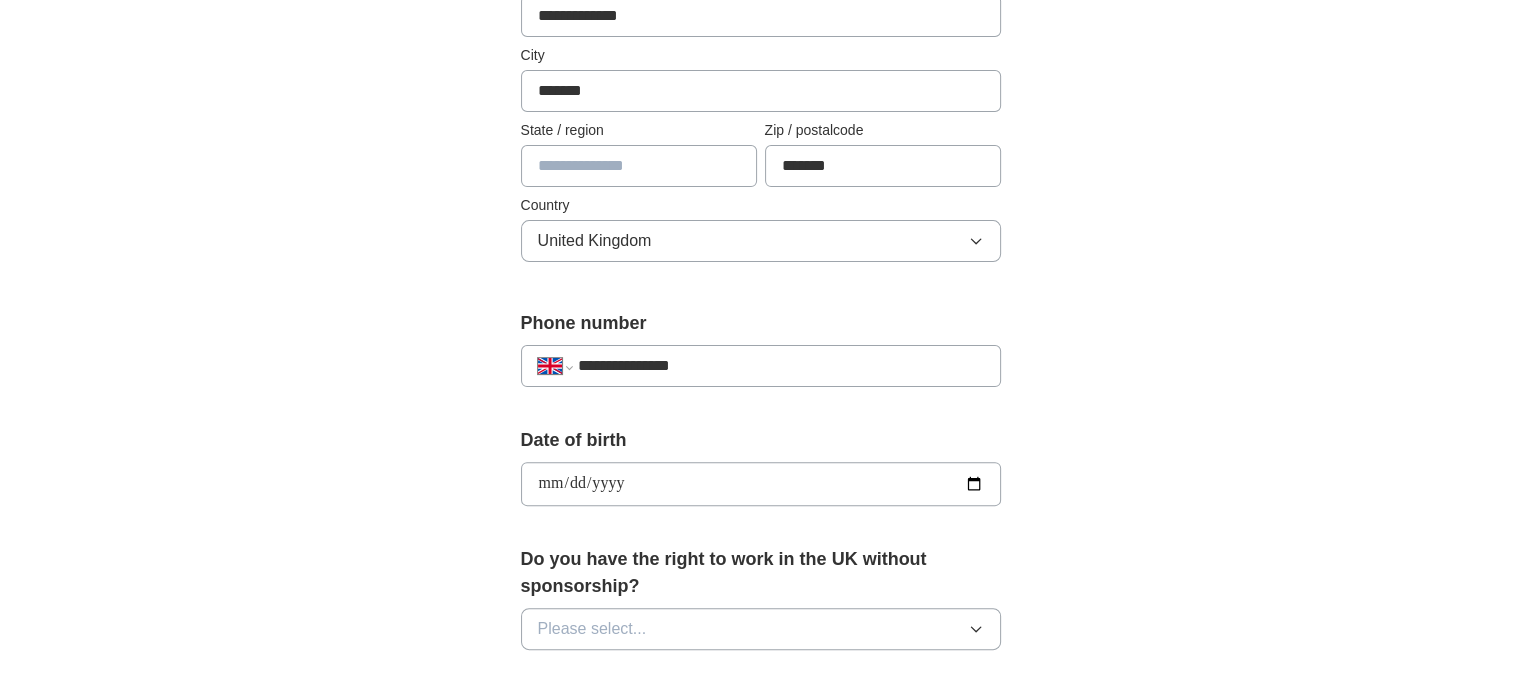 type on "**********" 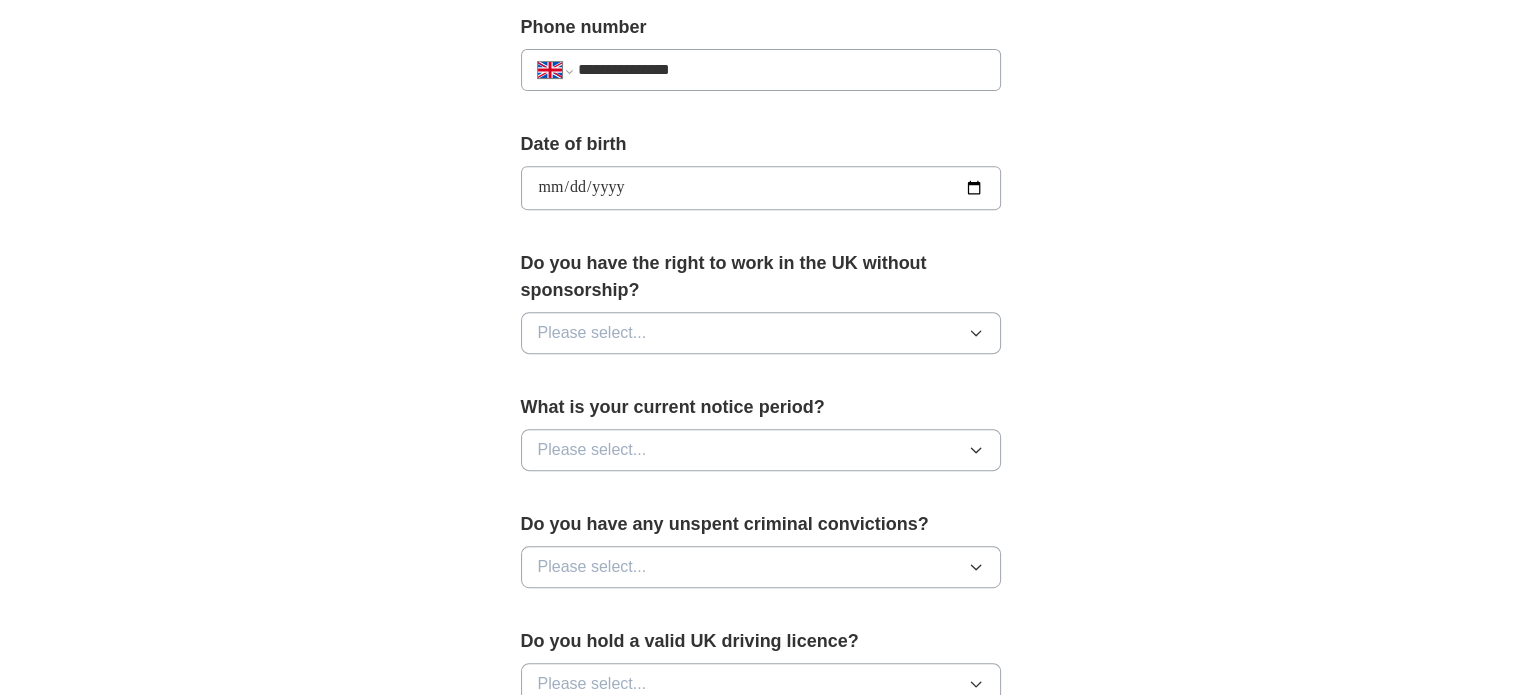 scroll, scrollTop: 800, scrollLeft: 0, axis: vertical 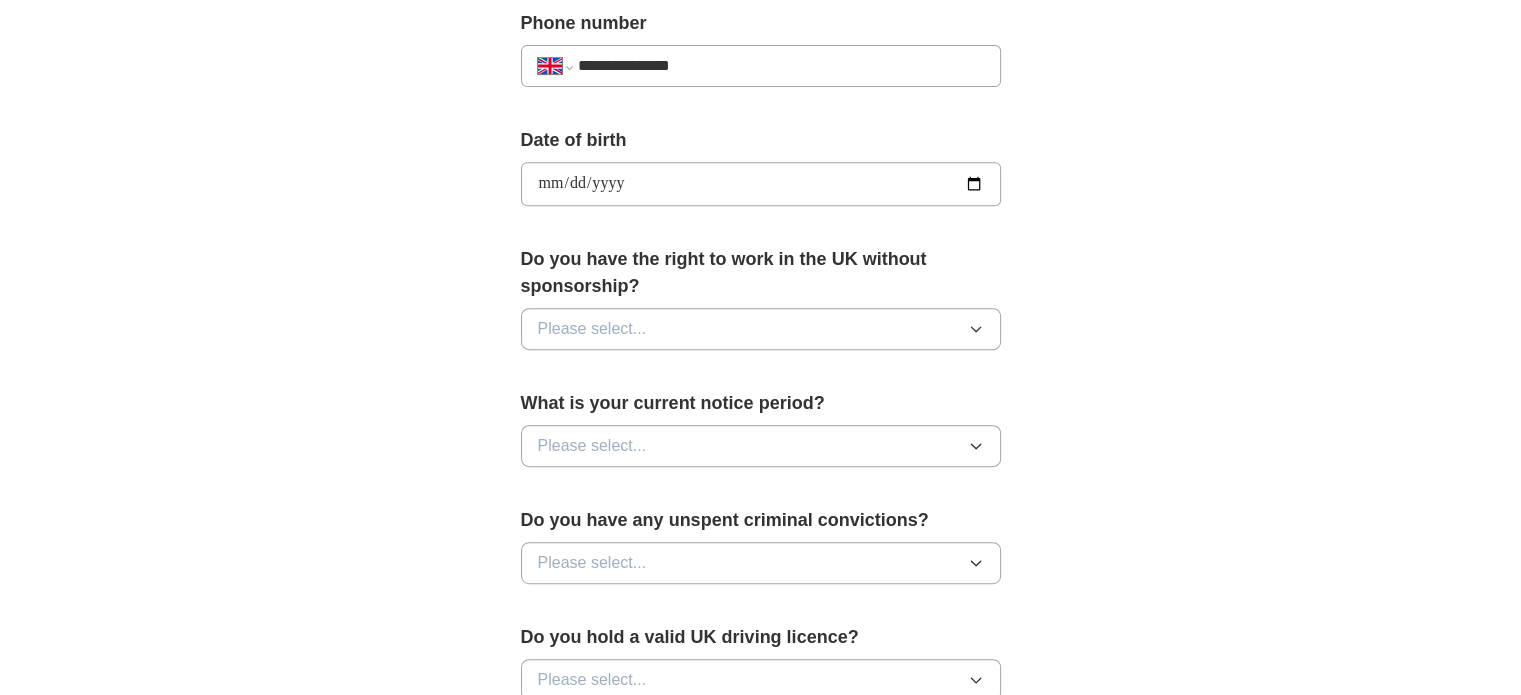 click on "Please select..." at bounding box center (761, 329) 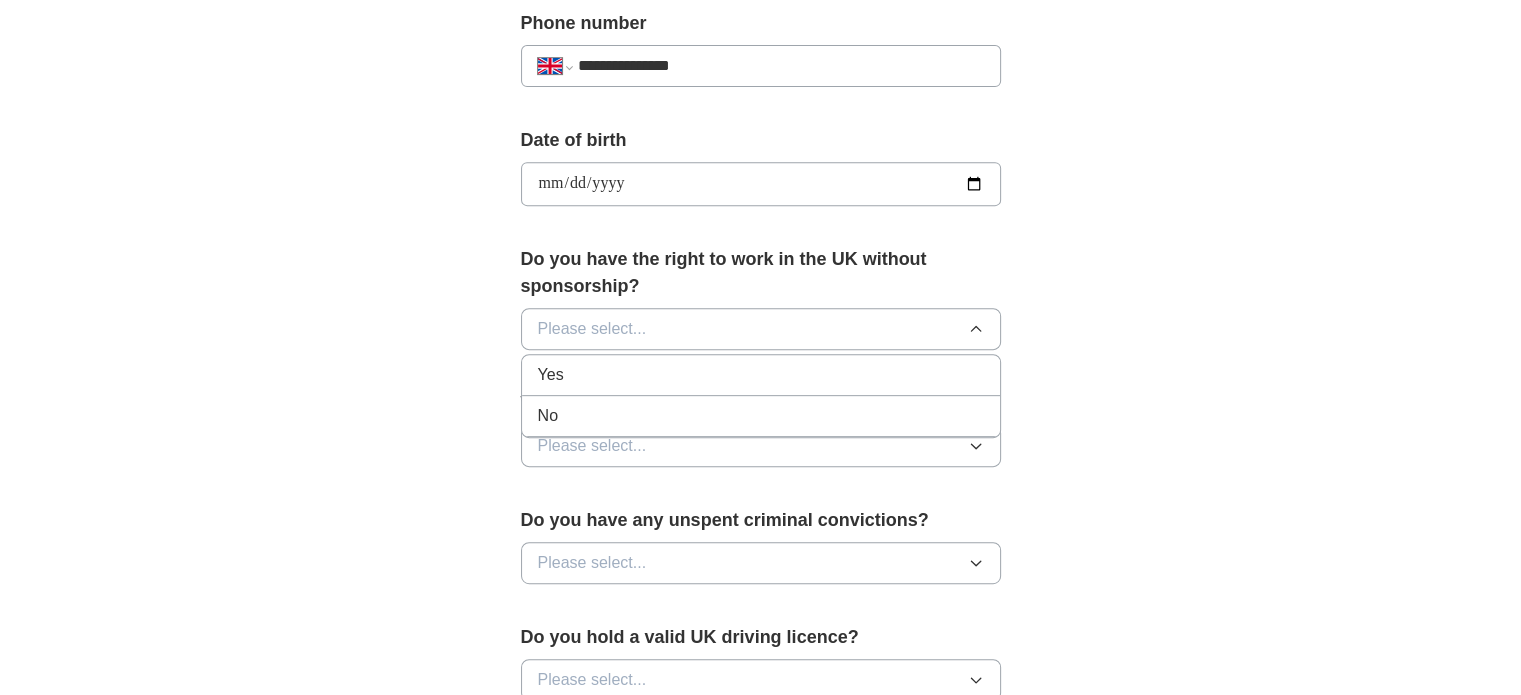 click on "Yes" at bounding box center (761, 375) 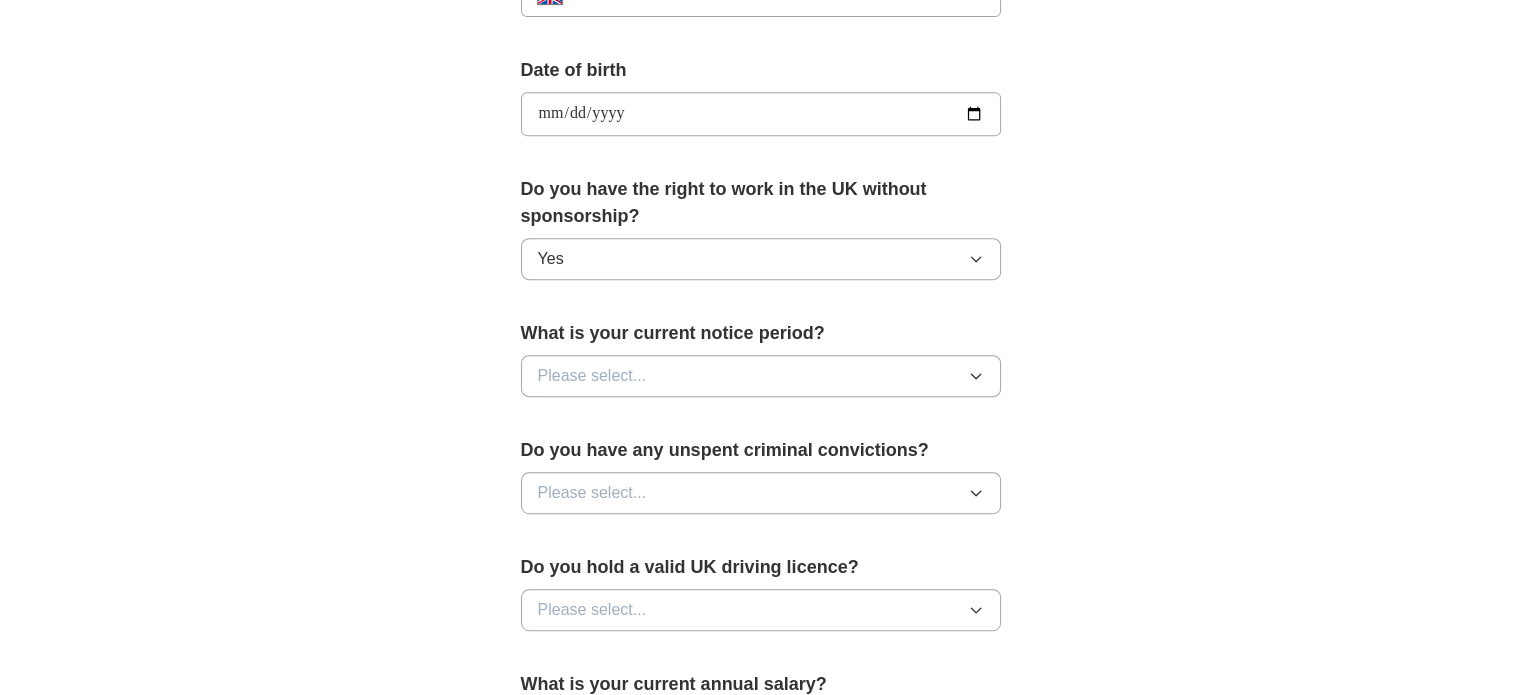 scroll, scrollTop: 900, scrollLeft: 0, axis: vertical 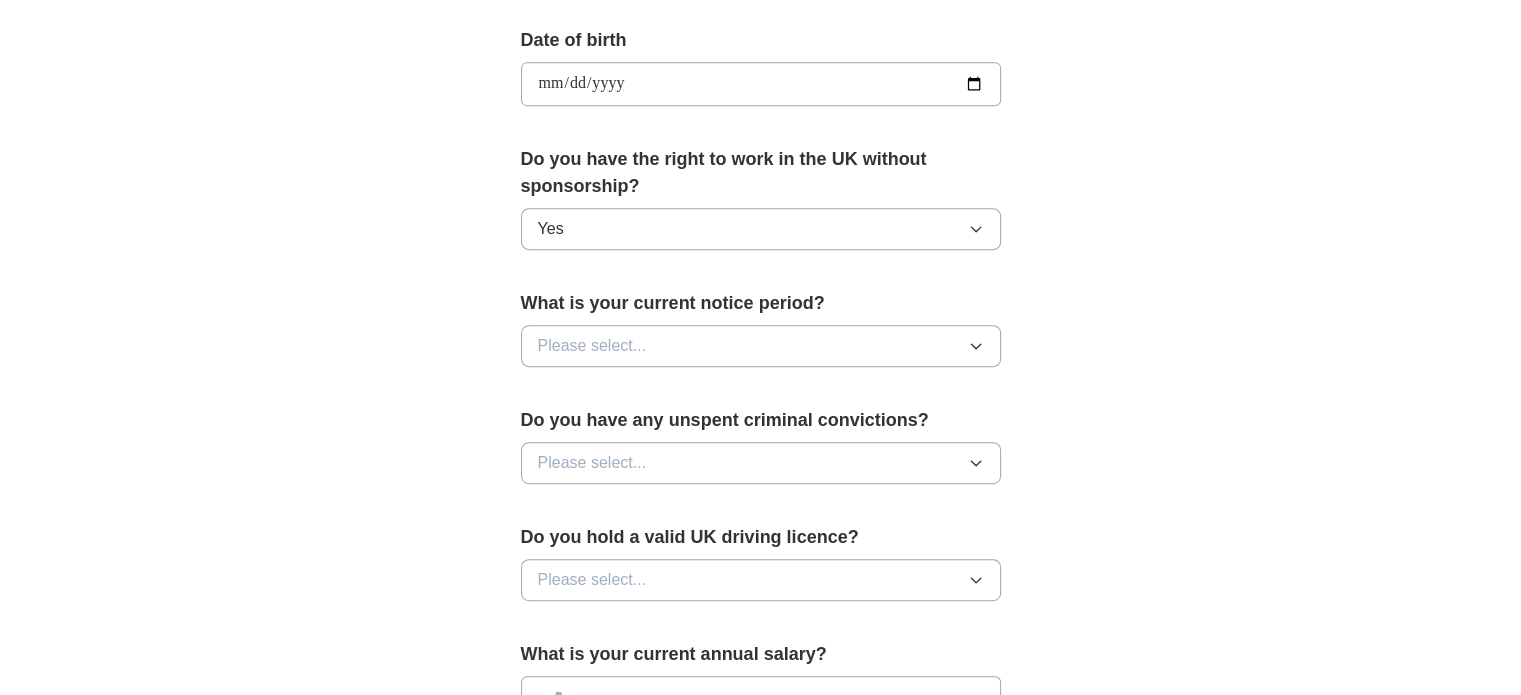 click 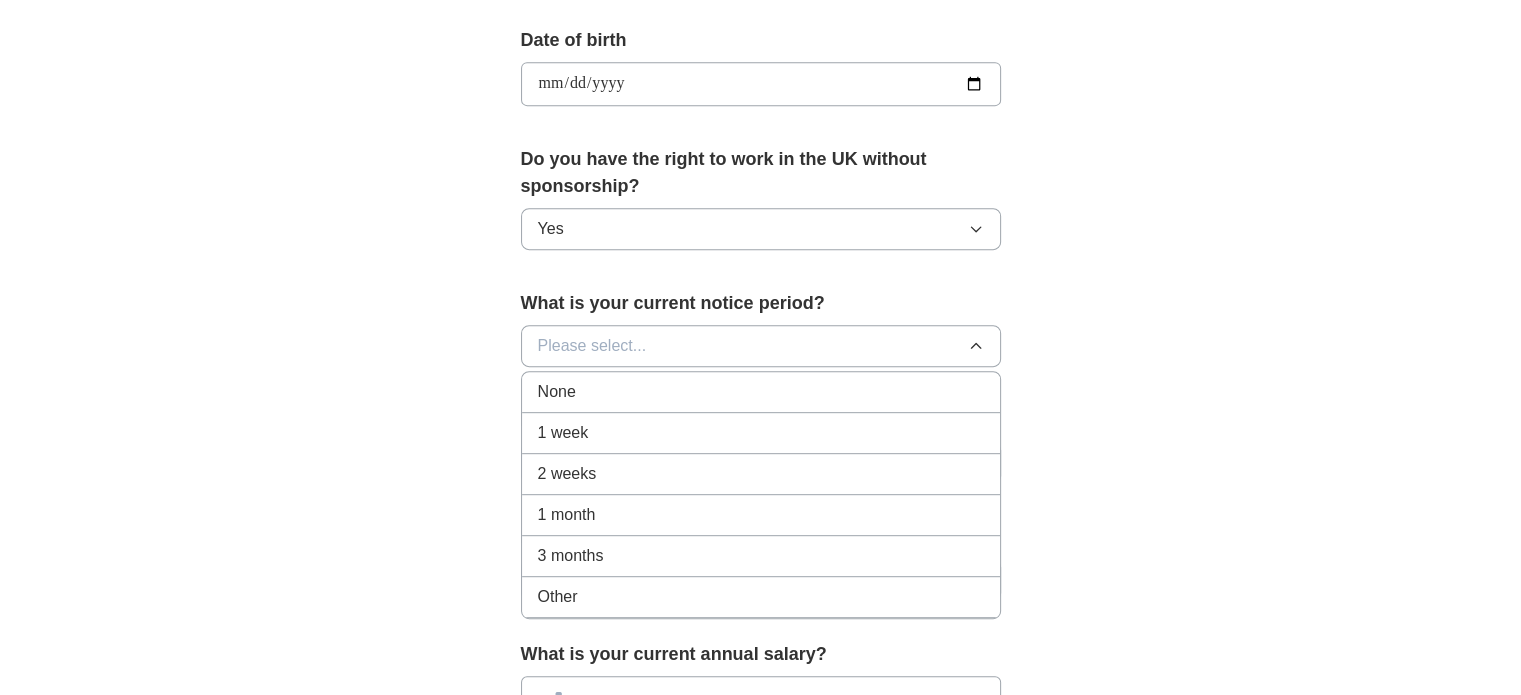 click on "1 month" at bounding box center [761, 515] 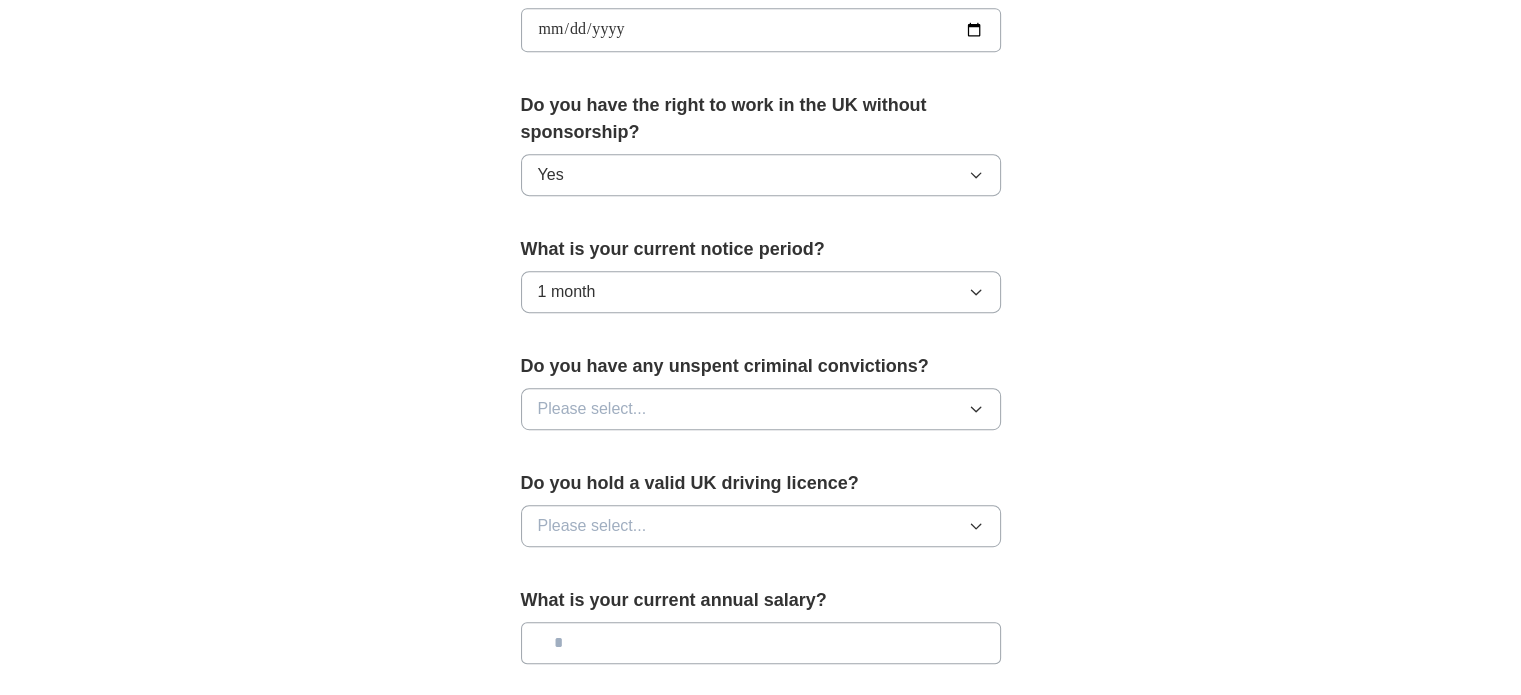 scroll, scrollTop: 1100, scrollLeft: 0, axis: vertical 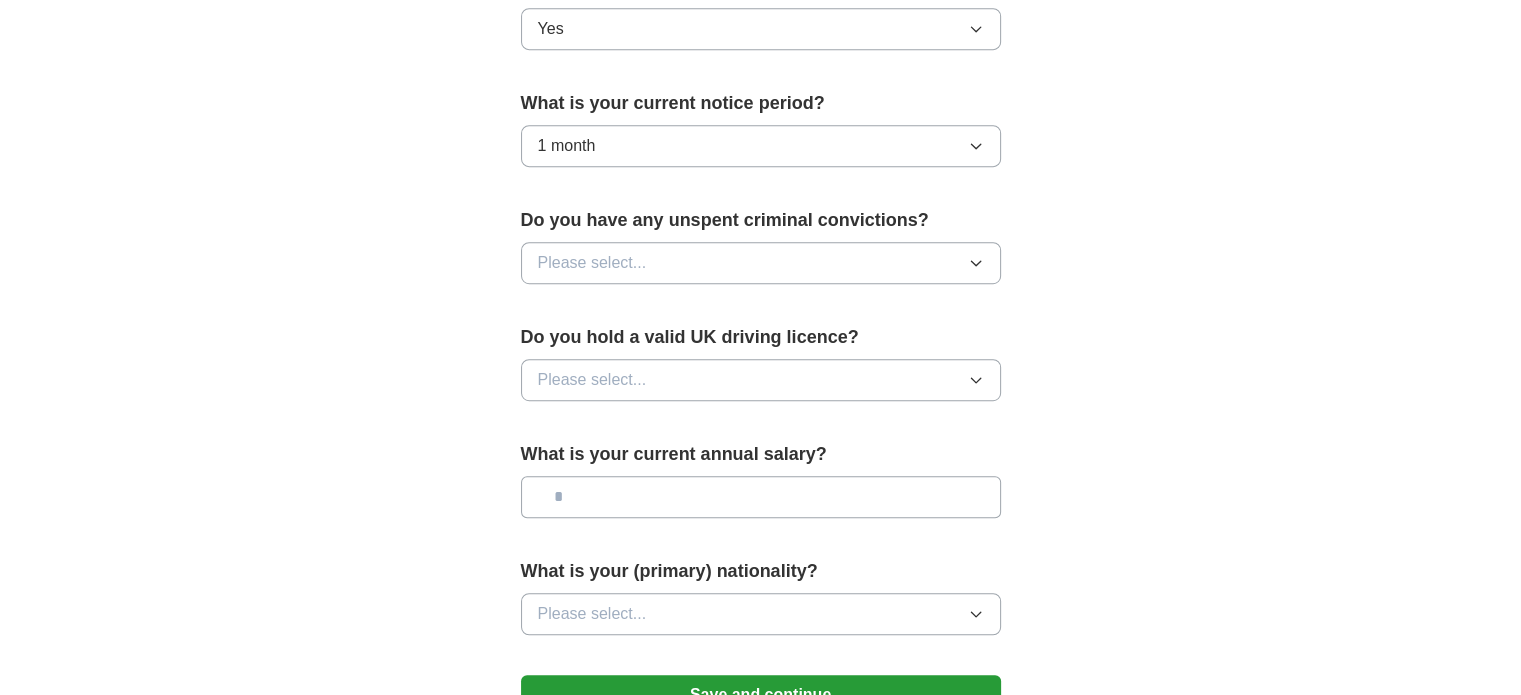 click on "Please select..." at bounding box center (761, 263) 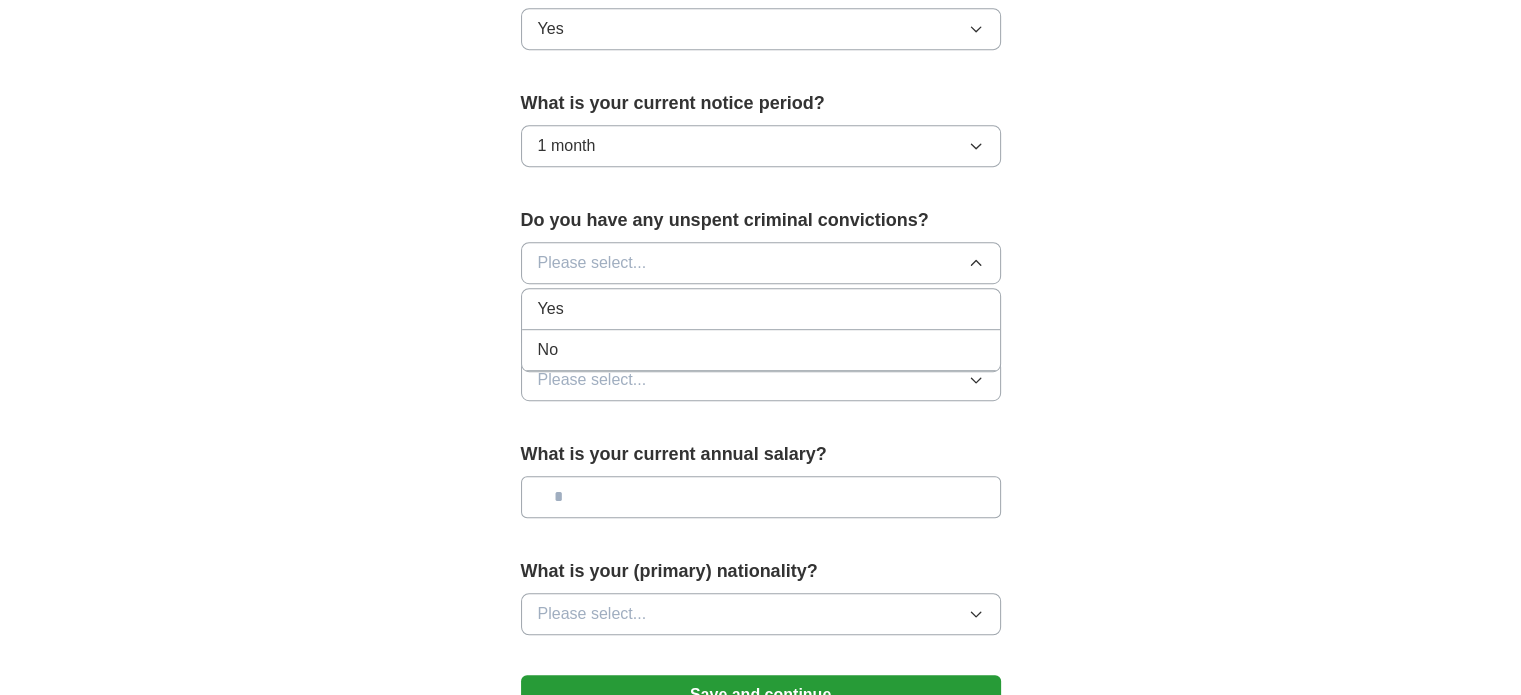 click on "No" at bounding box center [761, 350] 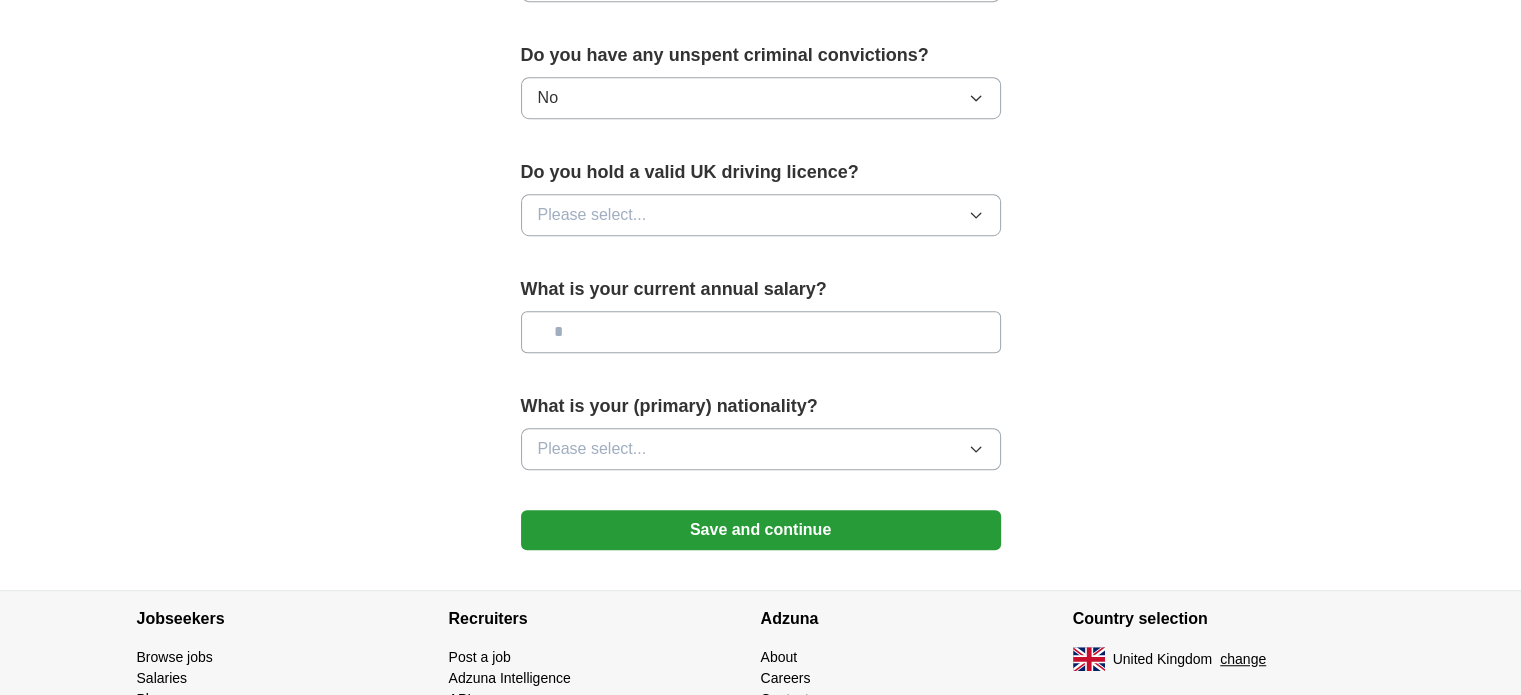 scroll, scrollTop: 1300, scrollLeft: 0, axis: vertical 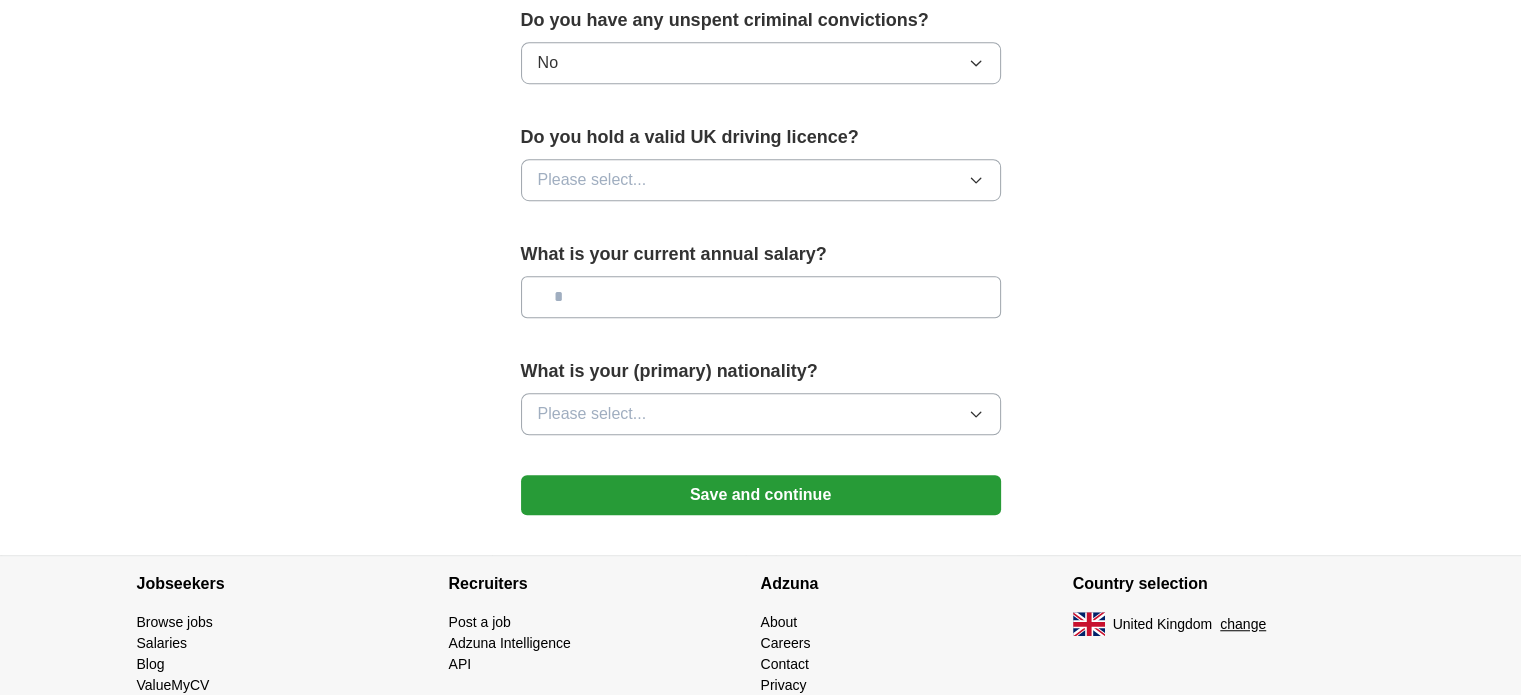 click on "Save and continue" at bounding box center (761, 495) 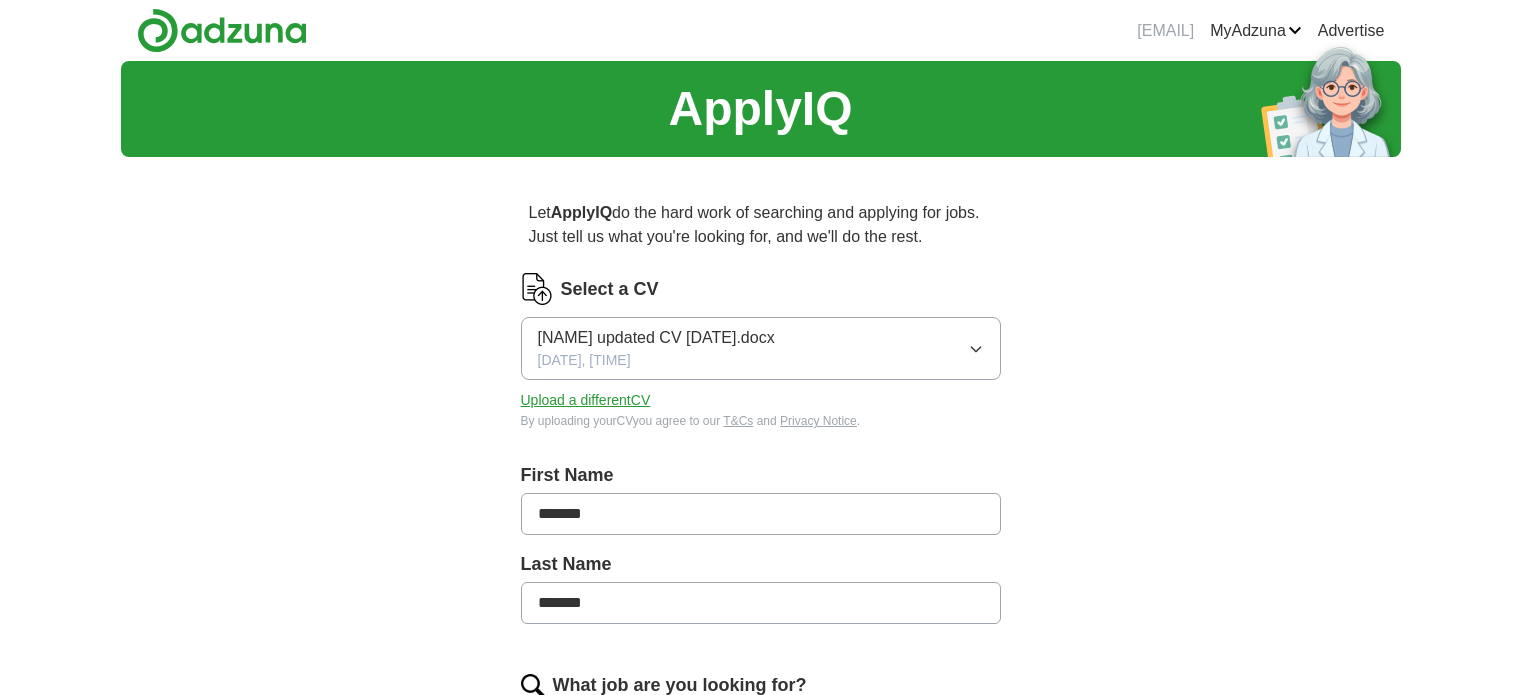 scroll, scrollTop: 0, scrollLeft: 0, axis: both 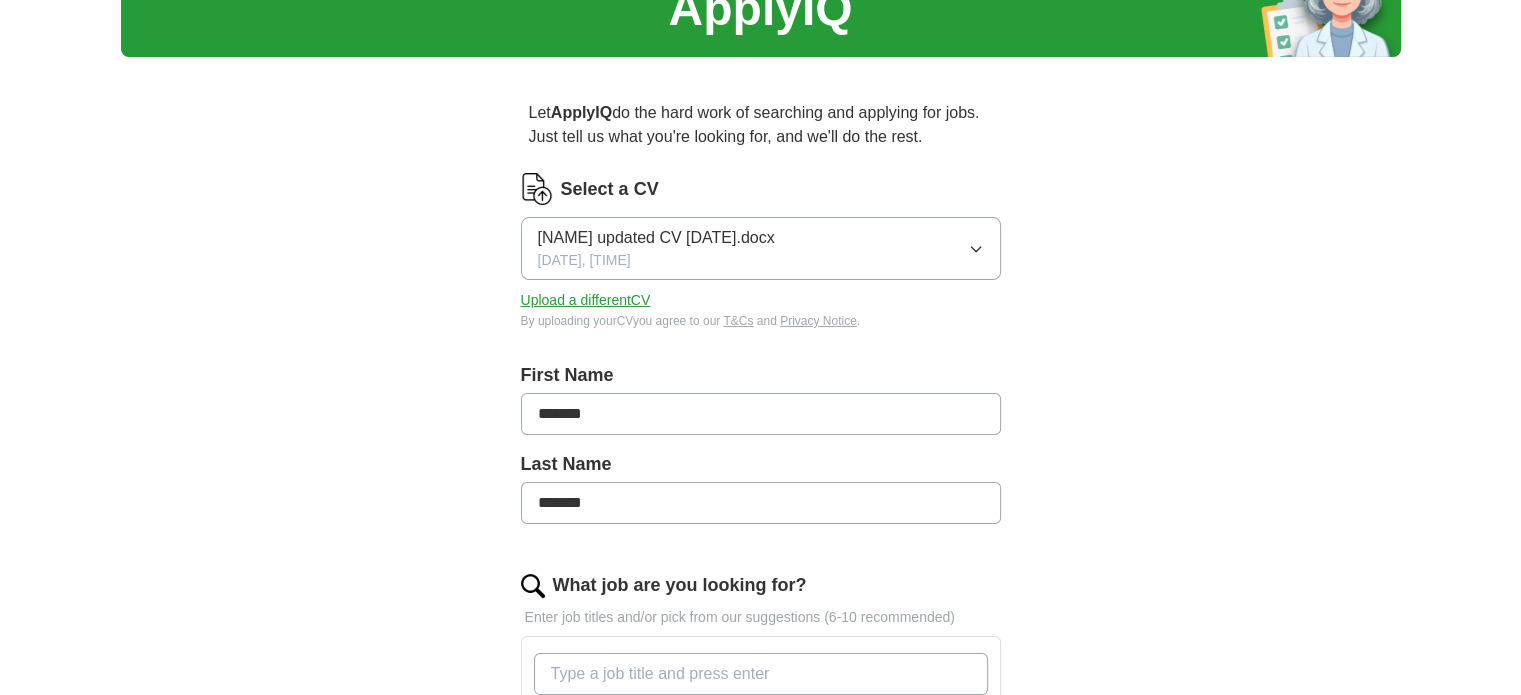 click on "[NAME] updated CV [DATE].docx [DATE], [TIME]" at bounding box center [761, 248] 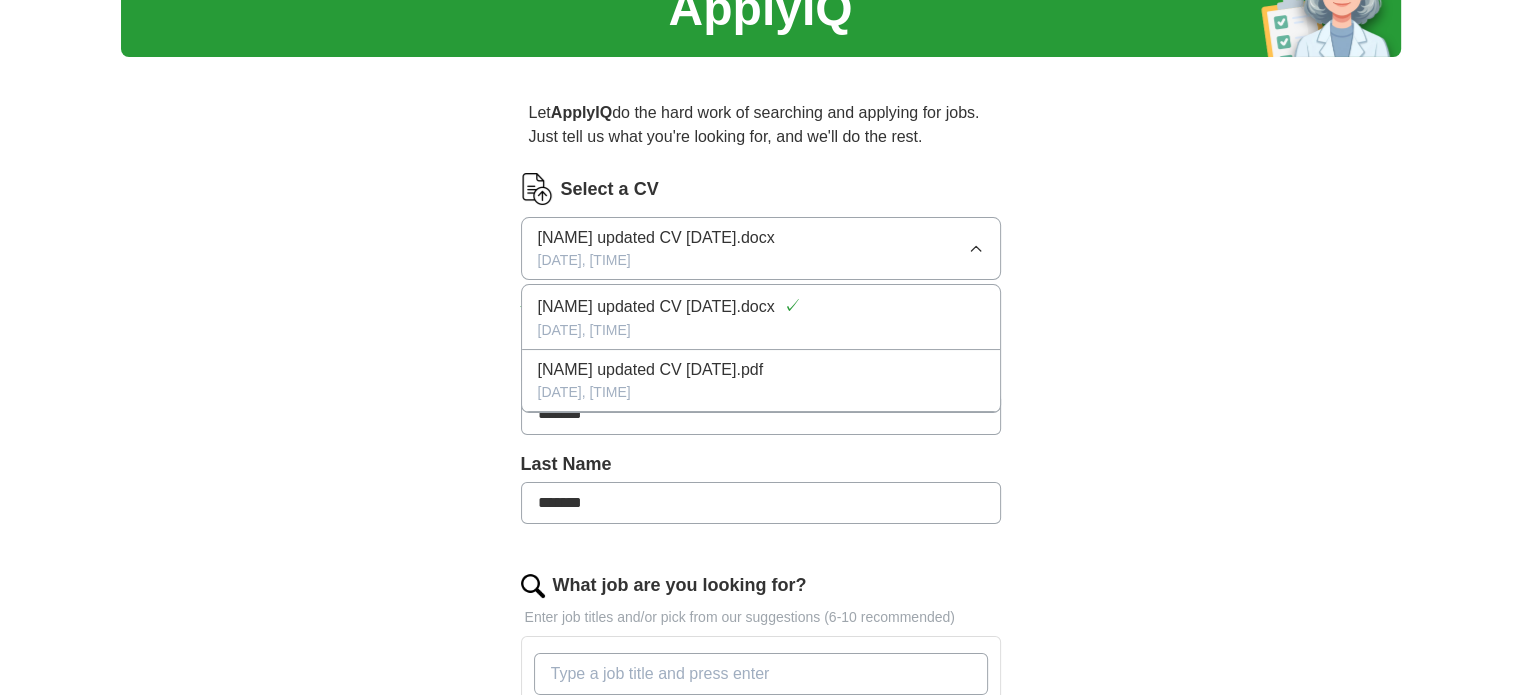click on "ApplyIQ Let  ApplyIQ  do the hard work of searching and applying for jobs. Just tell us what you're looking for, and we'll do the rest. Select a CV Shabbir Maimoon updated CV 062022.docx 25/01/2024, 20:25 Shabbir Maimoon updated CV 062022.docx ✓ 25/01/2024, 20:25 Shabbir Maimoon updated CV 062022.pdf 16/10/2023, 10:58 Upload a different  CV By uploading your  CV  you agree to our   T&Cs   and   Privacy Notice . First Name ******* Last Name ******* What job are you looking for? Enter job titles and/or pick from our suggestions (6-10 recommended) Data Entry ✓ × operations ✓ × Customer Service Associate ✓ × Deselect all Where do you want to work? London × 5 mile radius What's your minimum salary? At least  £ 29k   per year £ 20 k £ 100 k+ Update ApplyIQ settings Go to dashboard" at bounding box center (761, 693) 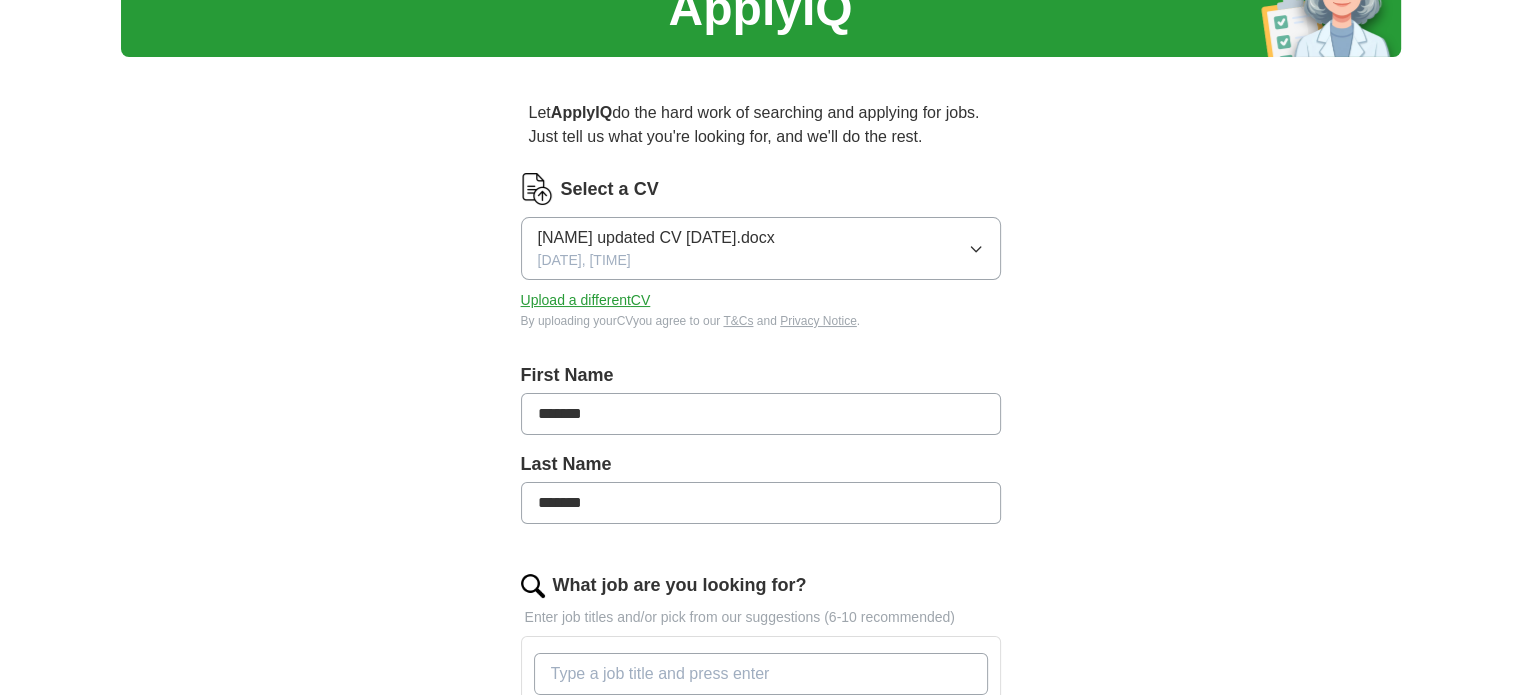 click on "Upload a different  CV" at bounding box center (586, 300) 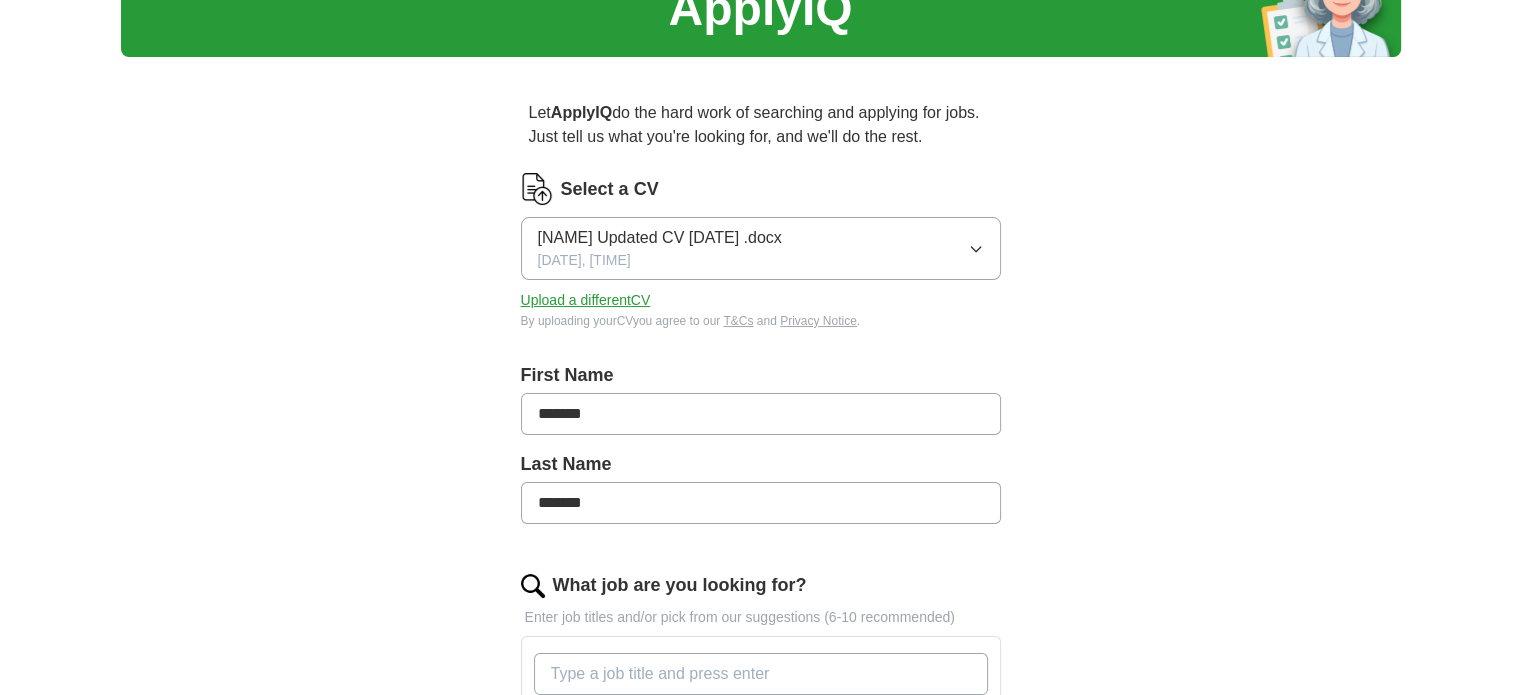 click on "ApplyIQ Let  ApplyIQ  do the hard work of searching and applying for jobs. Just tell us what you're looking for, and we'll do the rest. Select a CV Shabbir Maimoon Updated CV Dec 2024 .docx 28/07/2025, 15:05 Upload a different  CV By uploading your  CV  you agree to our   T&Cs   and   Privacy Notice . First Name ******* Last Name ******* What job are you looking for? Enter job titles and/or pick from our suggestions (6-10 recommended) Data Entry ✓ × operations ✓ × Customer Service Associate ✓ × customer care agent + Financial Advisor + IT Support Specialist + Purchasing Officer + Customer Service Manager + Logistics Coordinator + Operations Manager + Cybersecurity Analyst + Site Supervisor + Senior Customer Care Agent + Select all Where do you want to work? London × 5 mile radius What's your minimum salary? At least  £ 29k   per year £ 20 k £ 100 k+ Update ApplyIQ settings Go to dashboard" at bounding box center (761, 815) 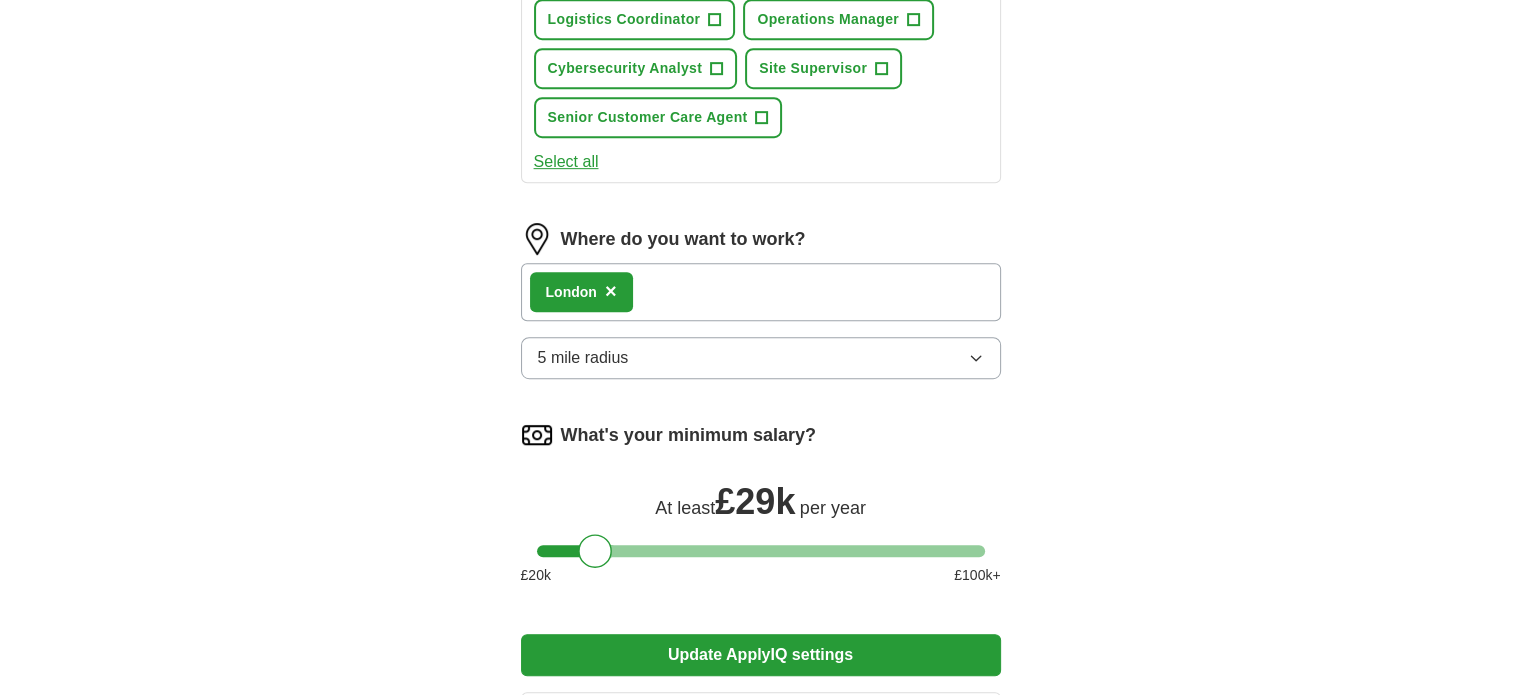 scroll, scrollTop: 1100, scrollLeft: 0, axis: vertical 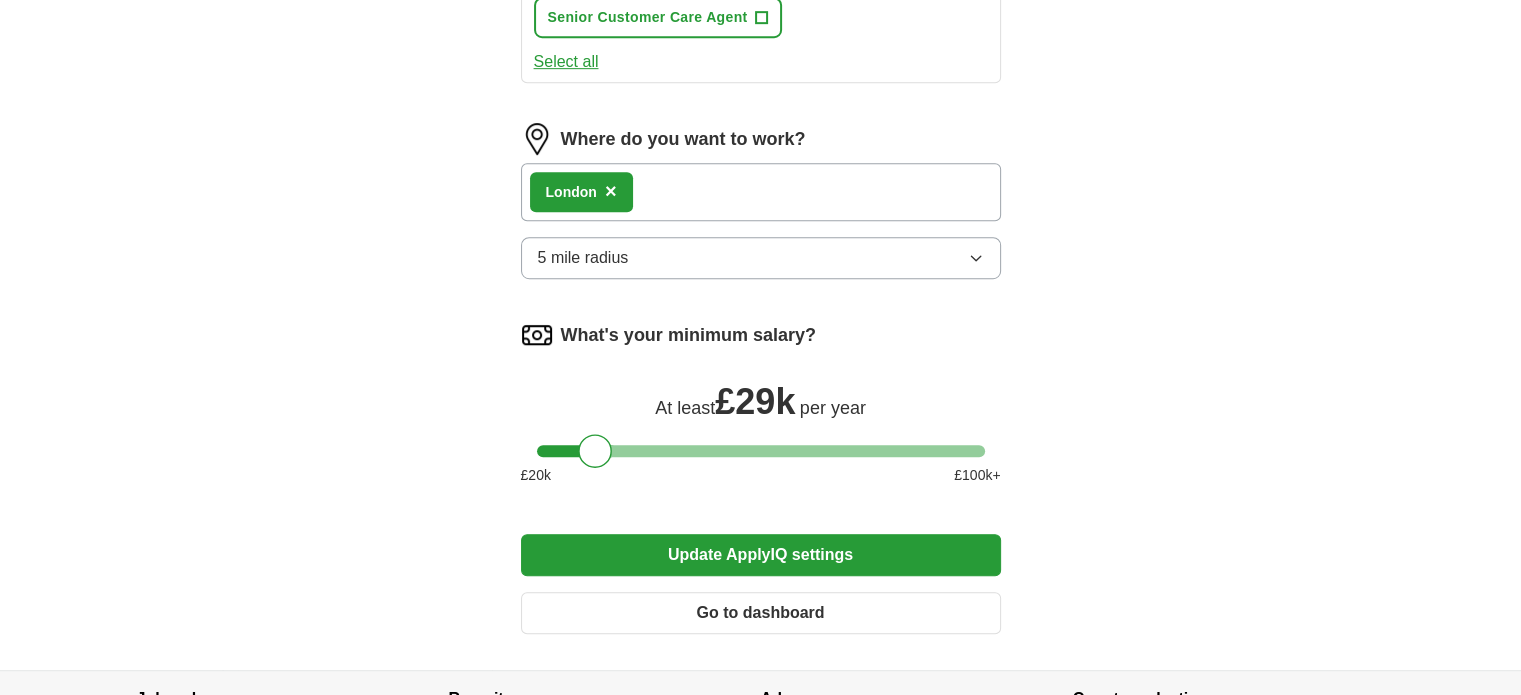 click on "Update ApplyIQ settings" at bounding box center (761, 555) 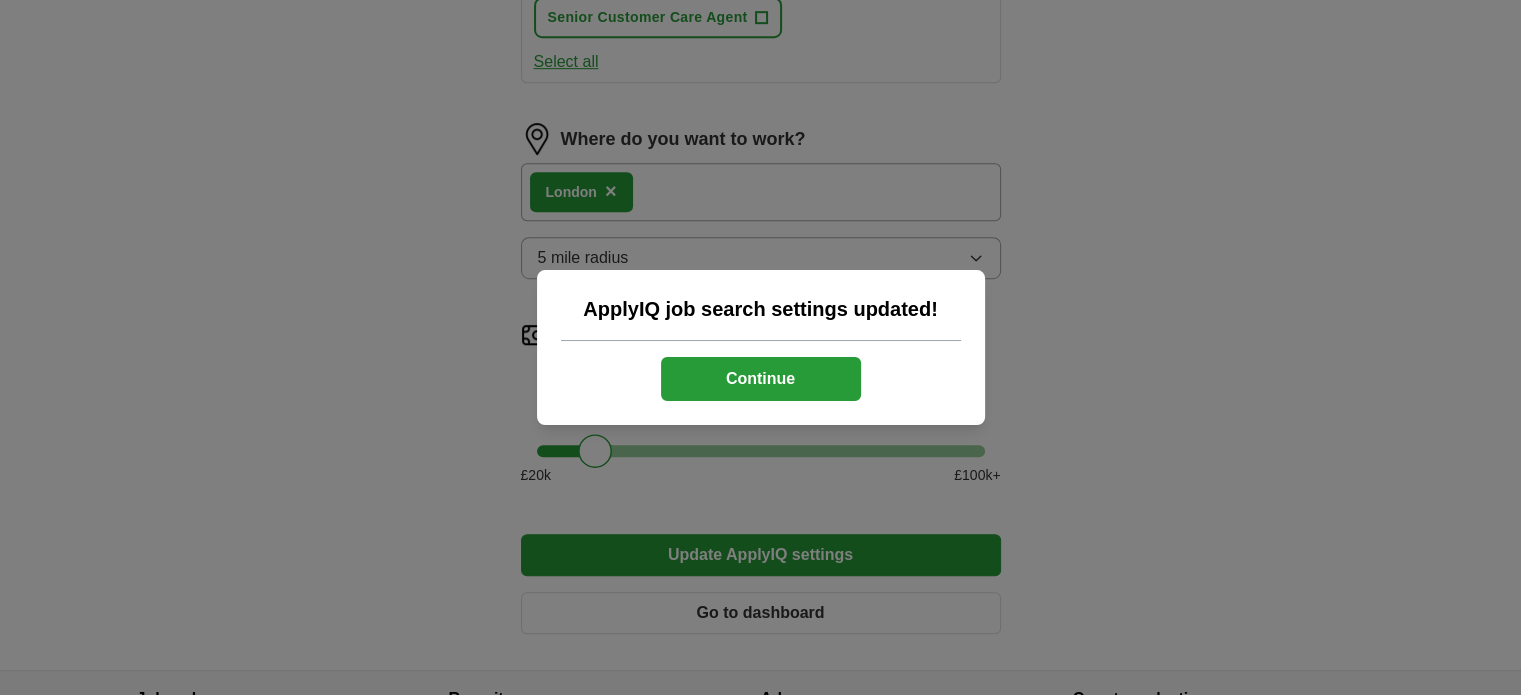 click on "Continue" at bounding box center [761, 379] 